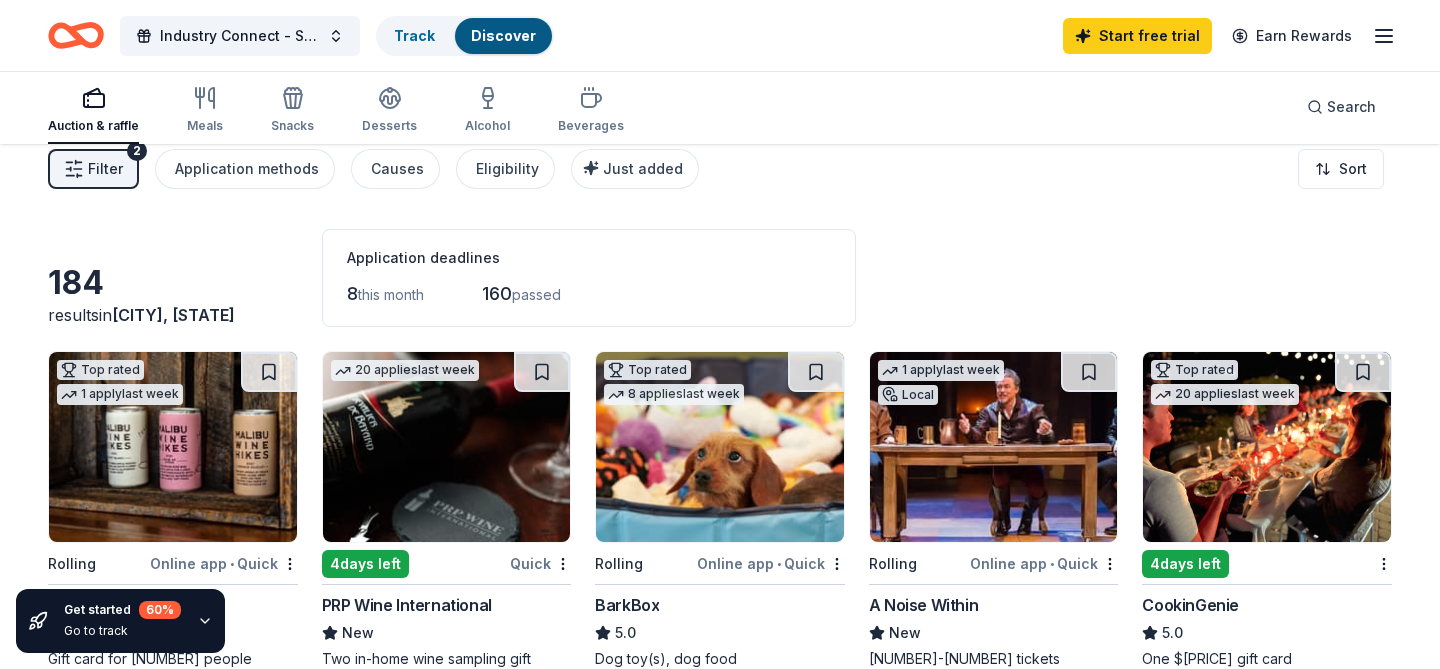 scroll, scrollTop: 0, scrollLeft: 0, axis: both 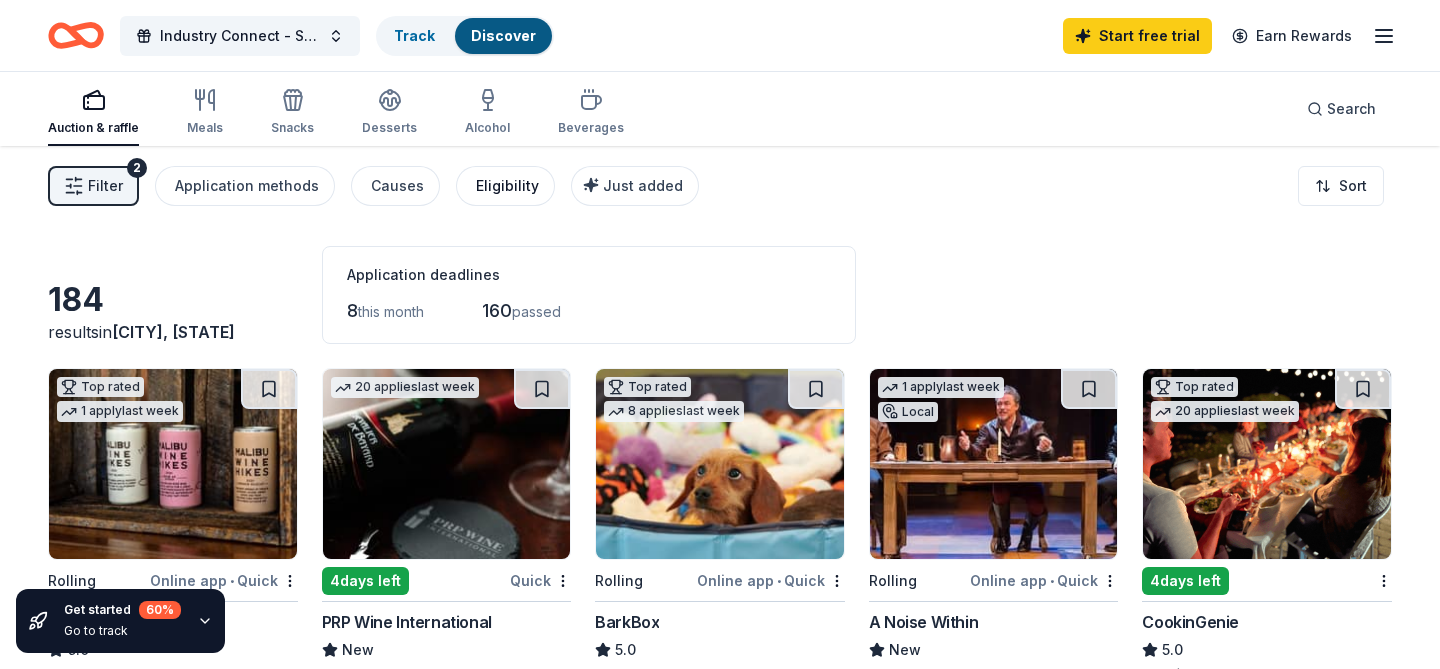 click on "Eligibility" at bounding box center (507, 186) 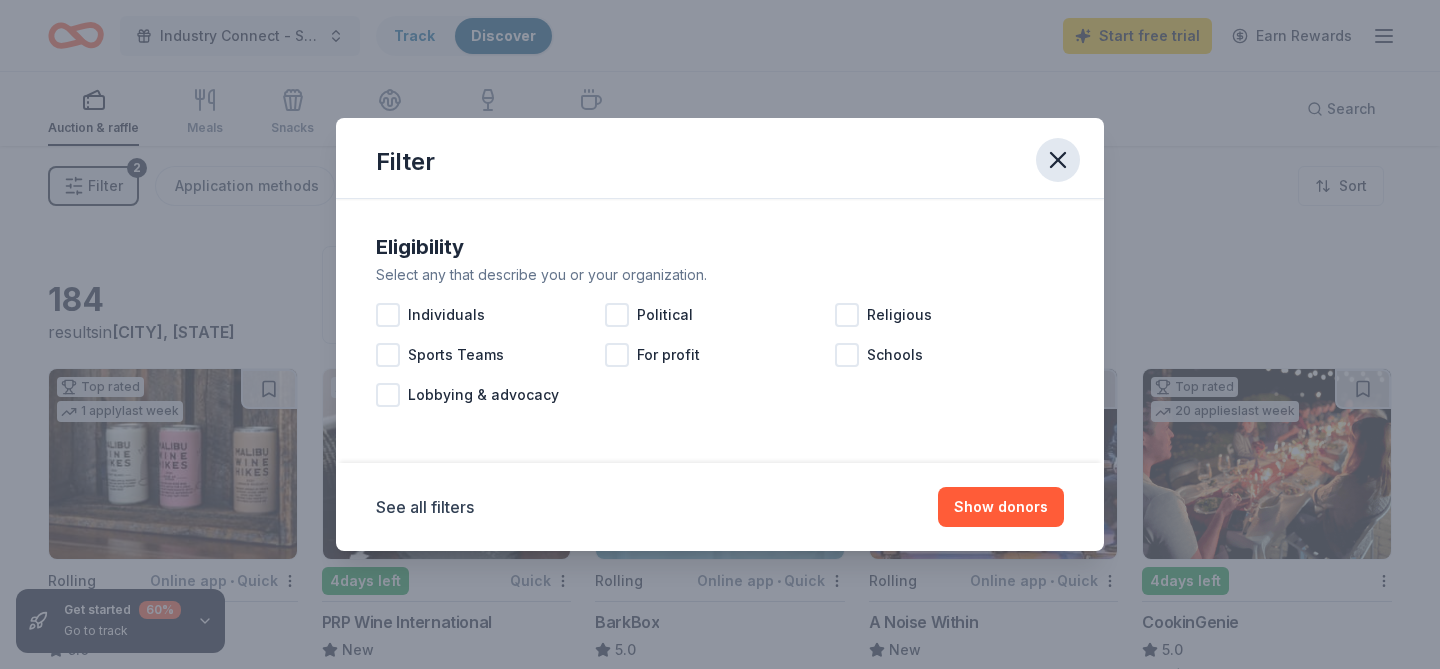 click 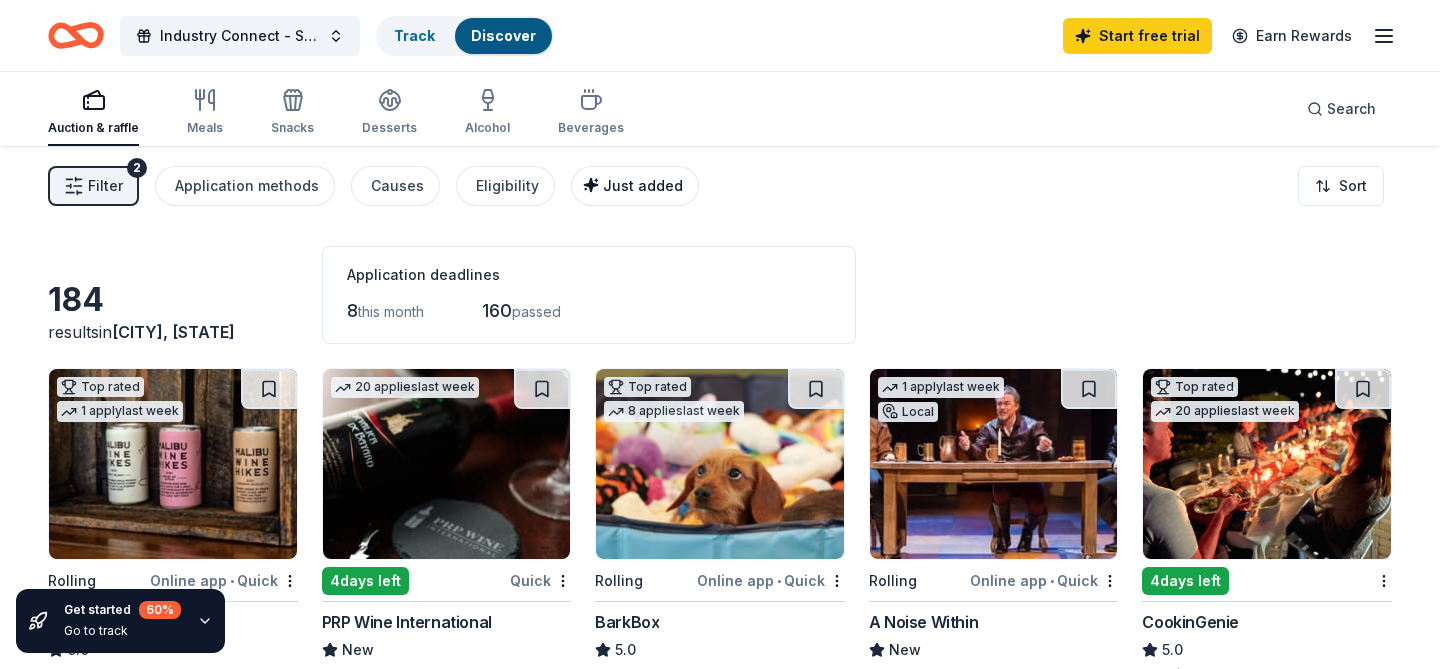click on "Just added" at bounding box center [643, 185] 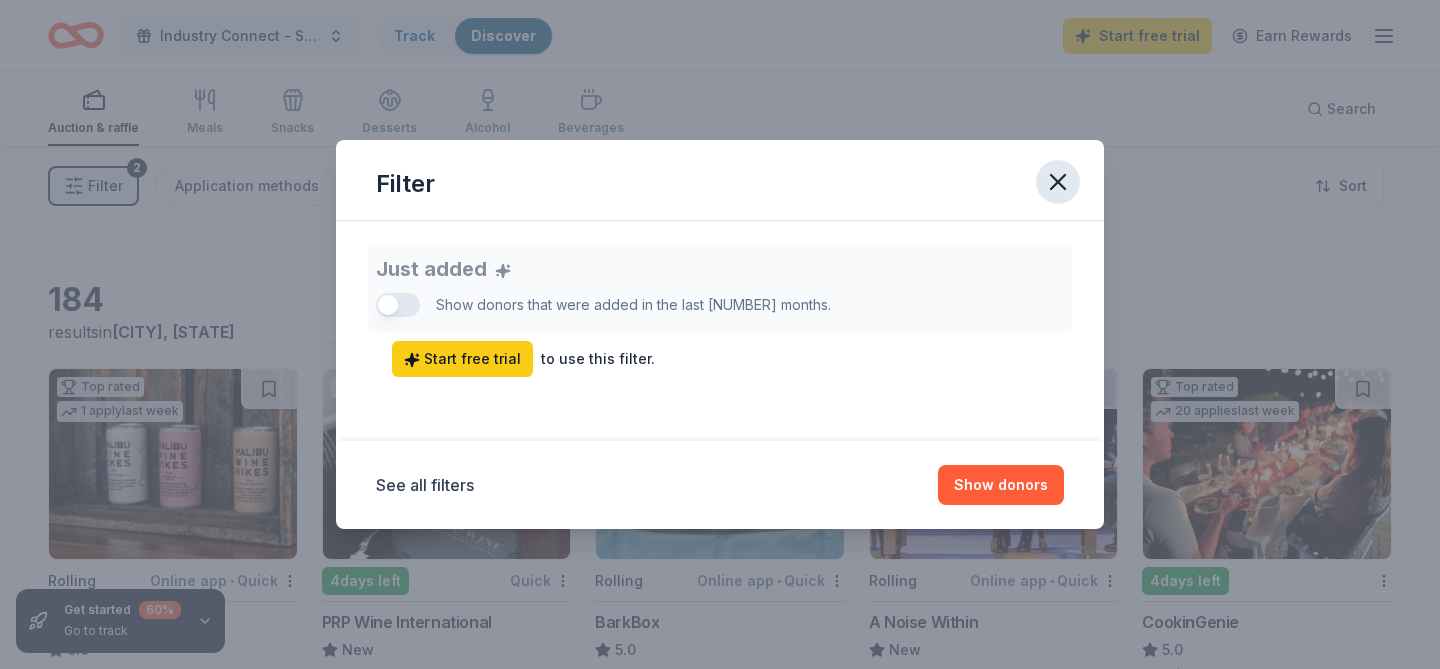 click 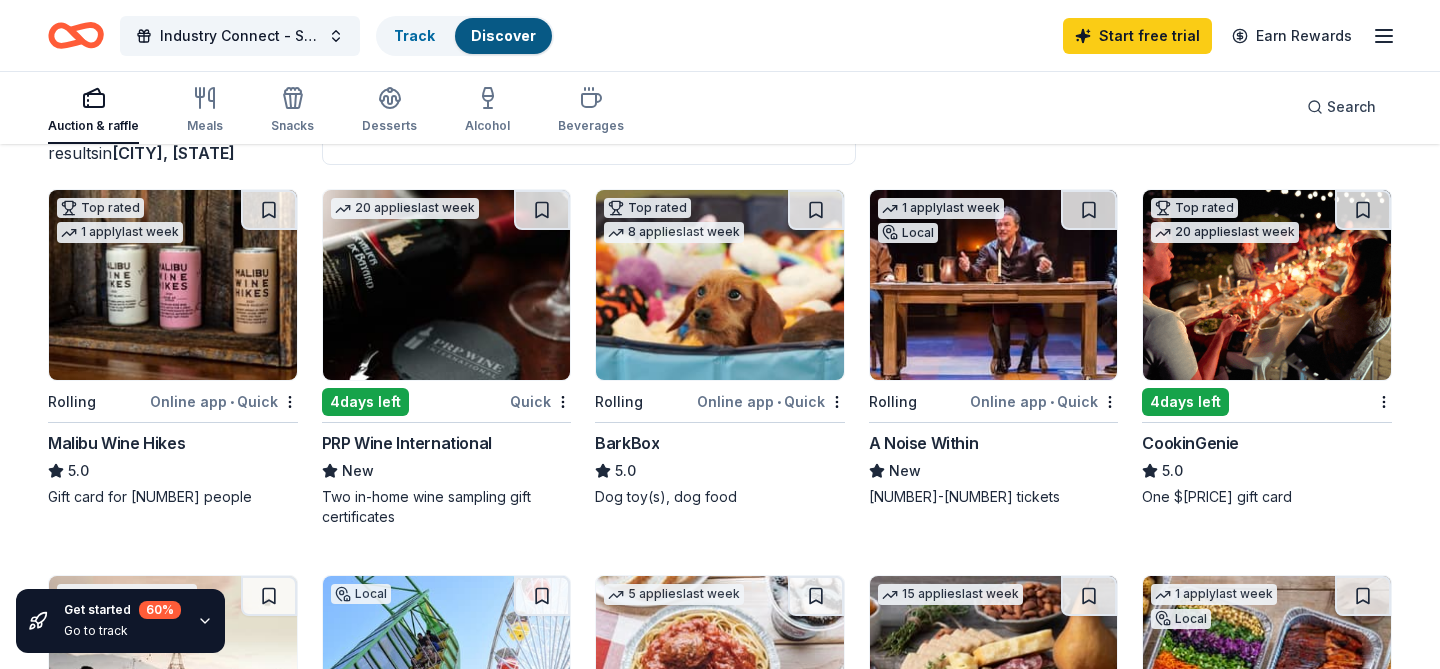 scroll, scrollTop: 180, scrollLeft: 0, axis: vertical 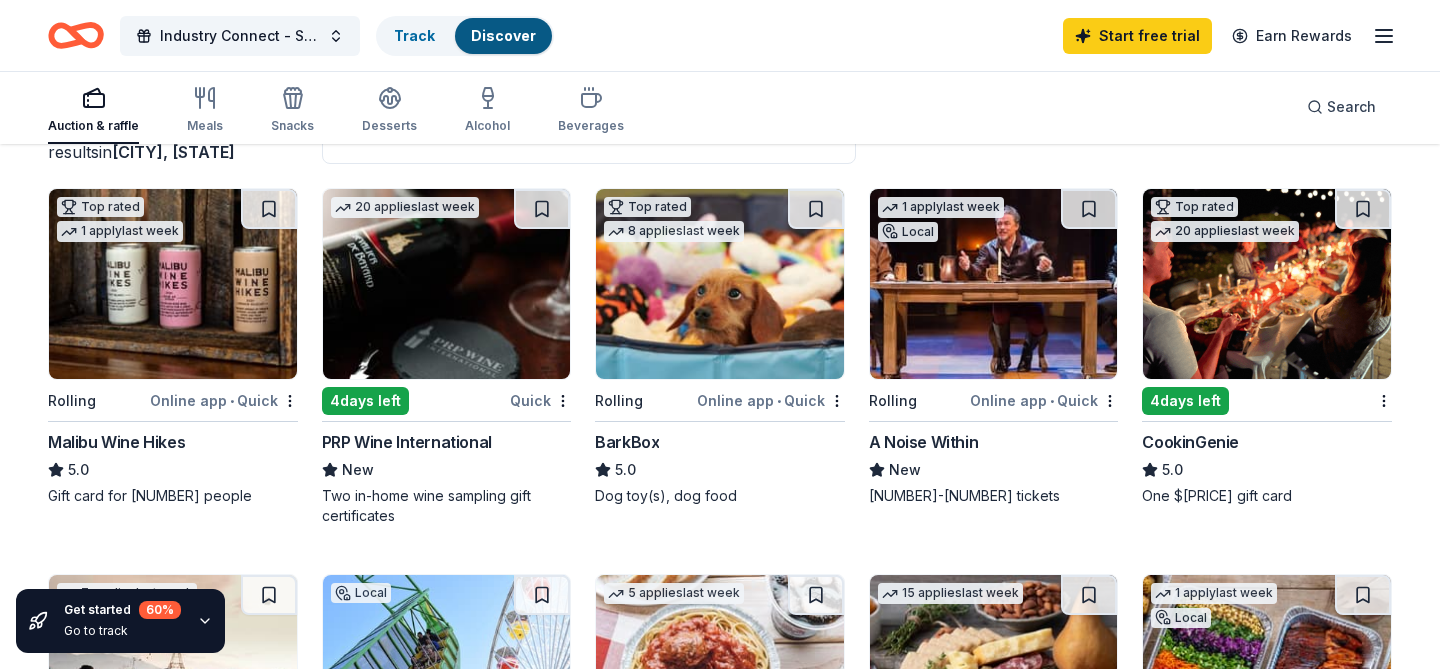 click on "Malibu Wine Hikes" at bounding box center (116, 442) 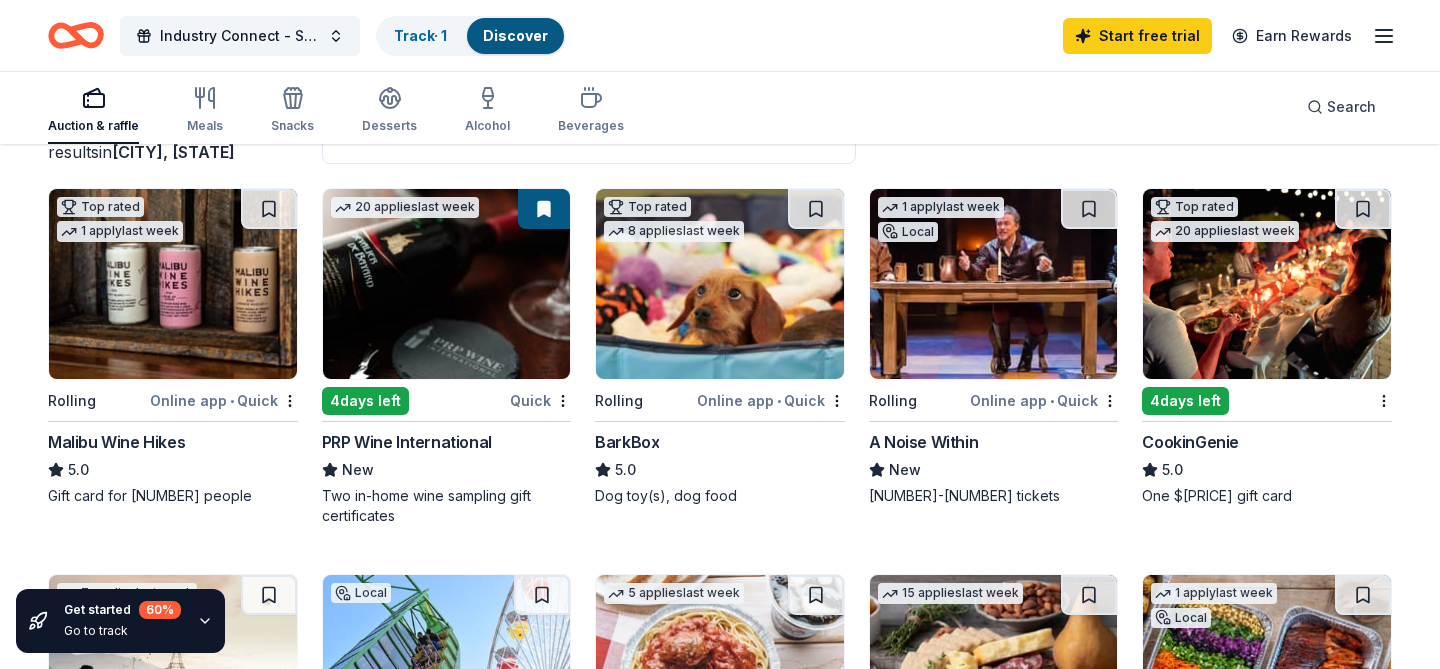 click on "CookinGenie" at bounding box center (1190, 442) 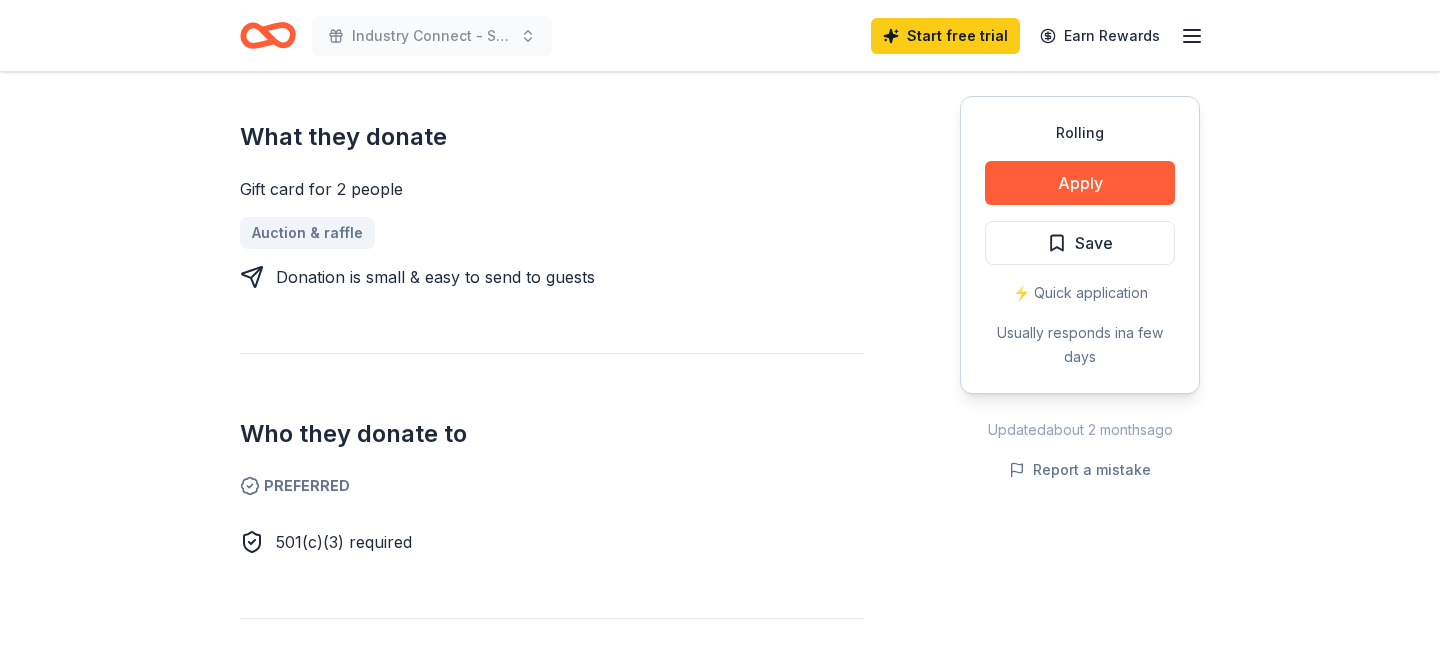 scroll, scrollTop: 835, scrollLeft: 0, axis: vertical 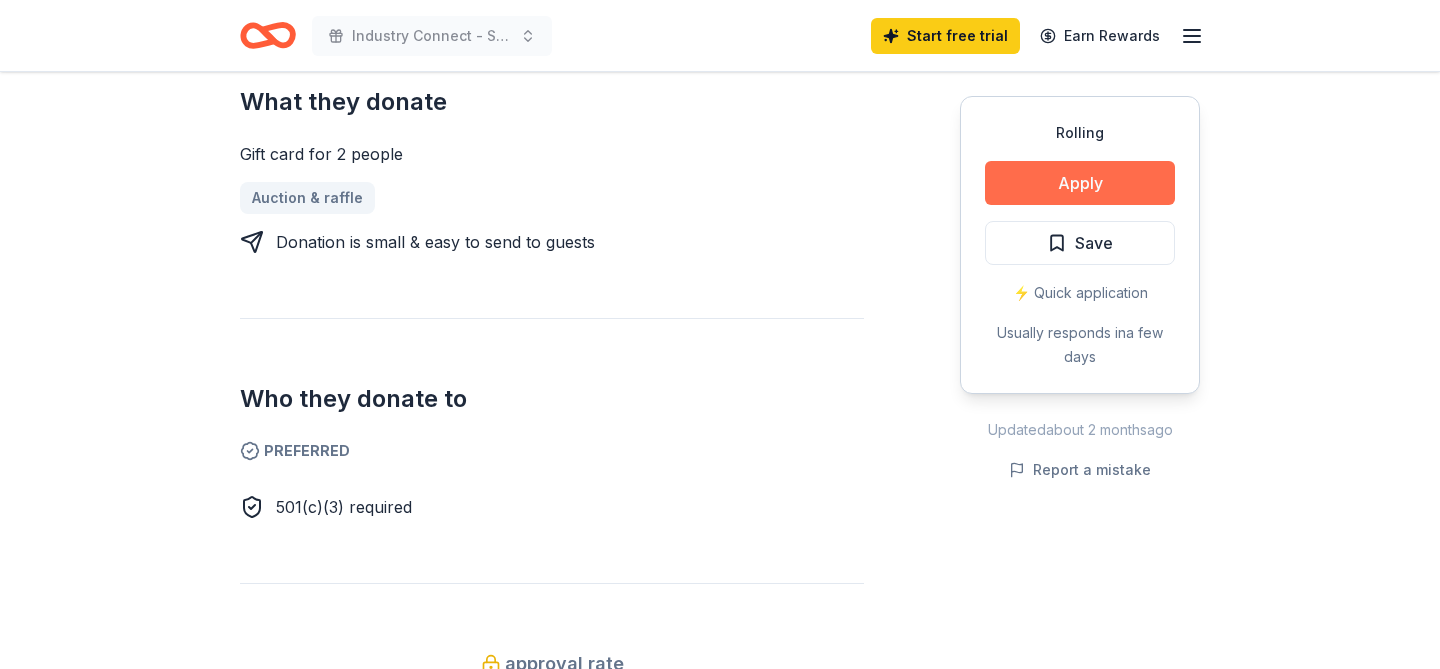 click on "Apply" at bounding box center [1080, 183] 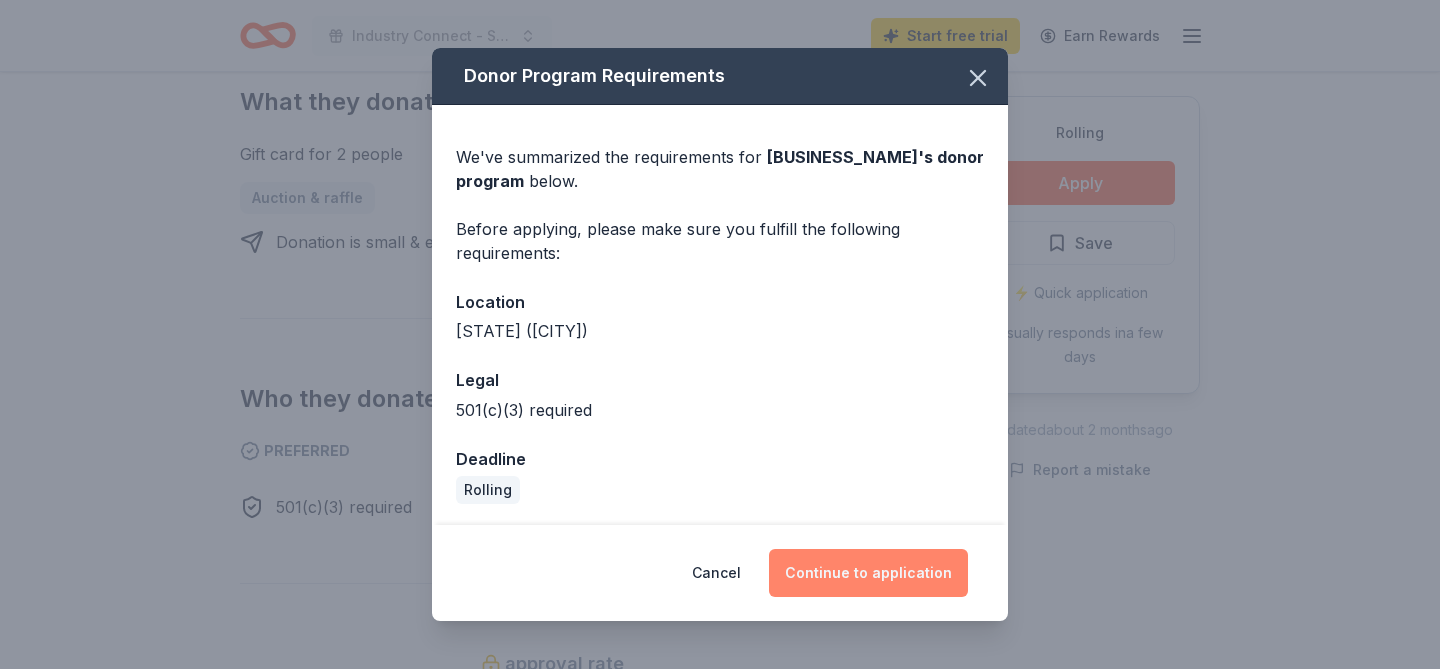 click on "Continue to application" at bounding box center (868, 573) 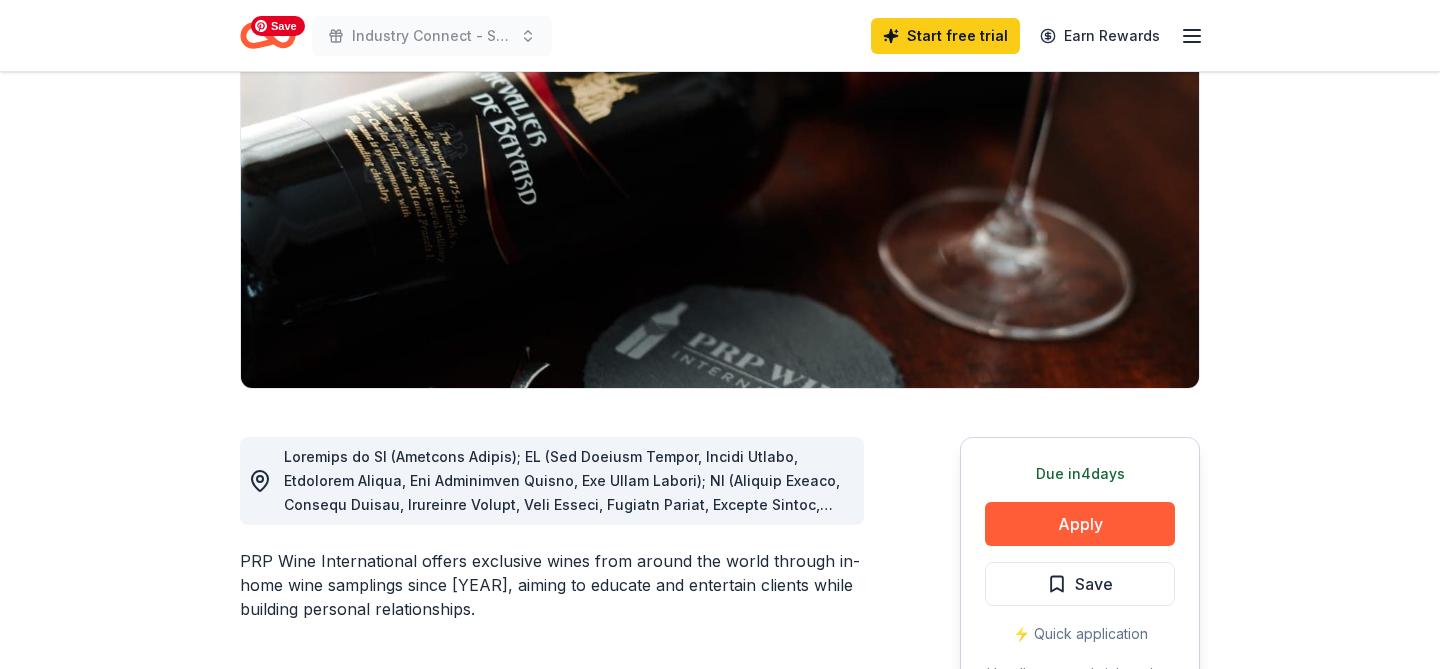 scroll, scrollTop: 290, scrollLeft: 0, axis: vertical 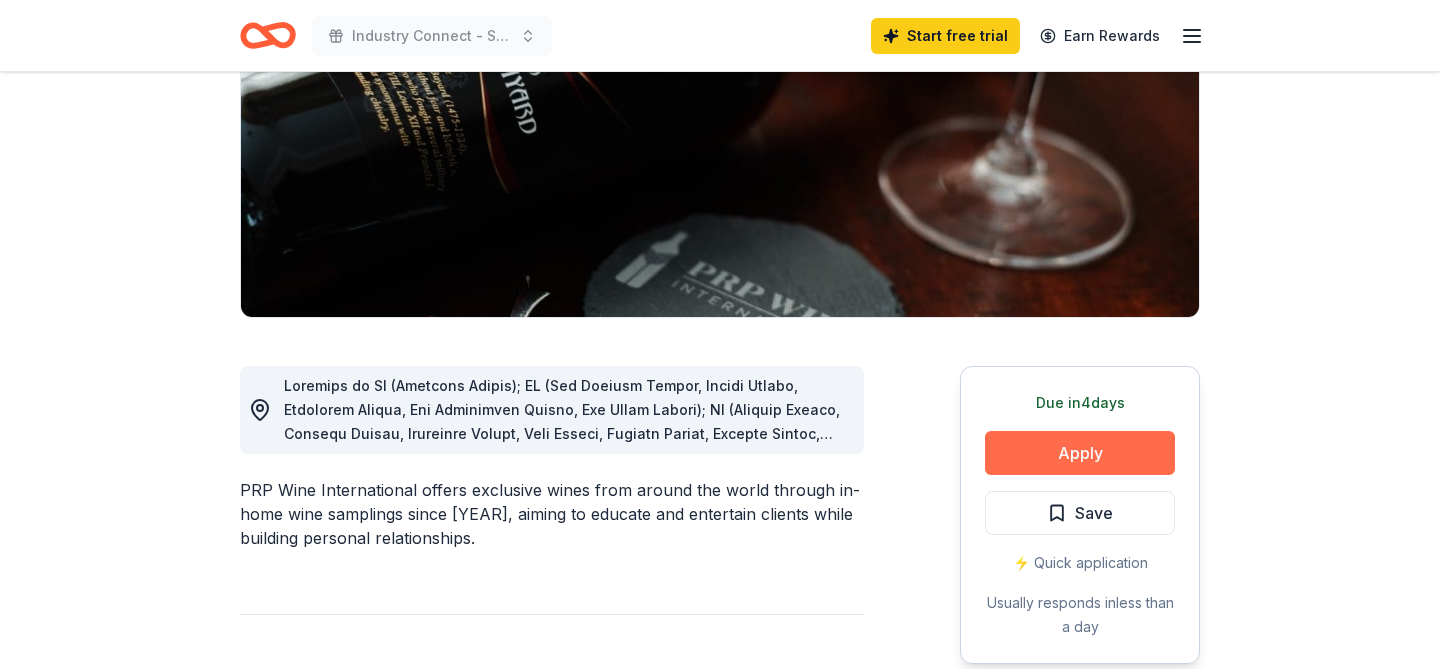 click on "Apply" at bounding box center (1080, 453) 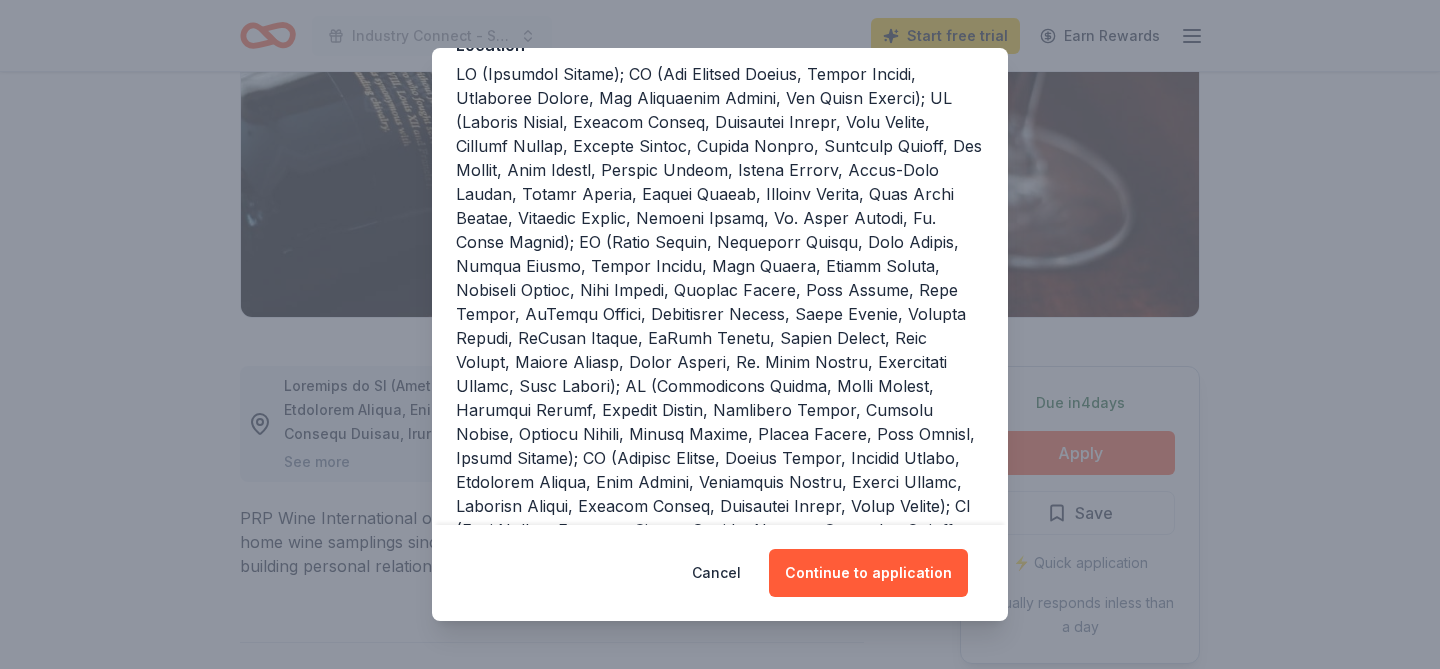 scroll, scrollTop: 265, scrollLeft: 0, axis: vertical 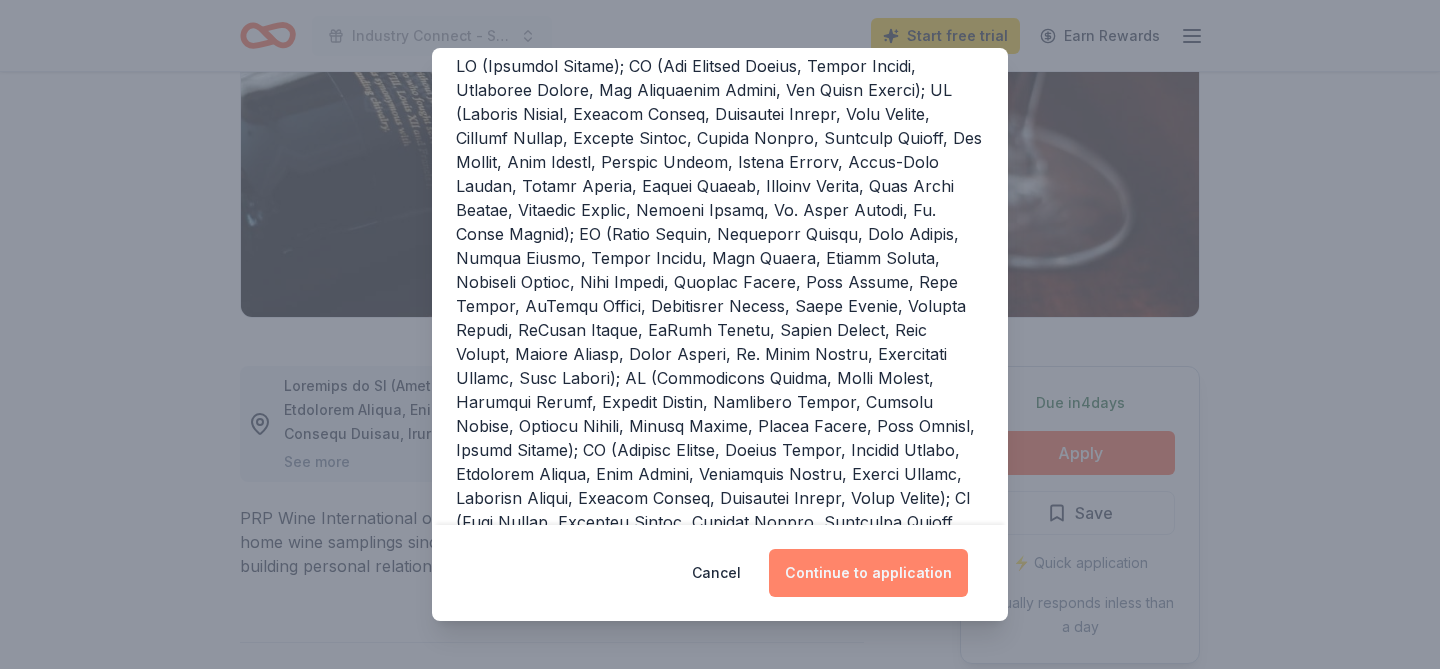click on "Continue to application" at bounding box center [868, 573] 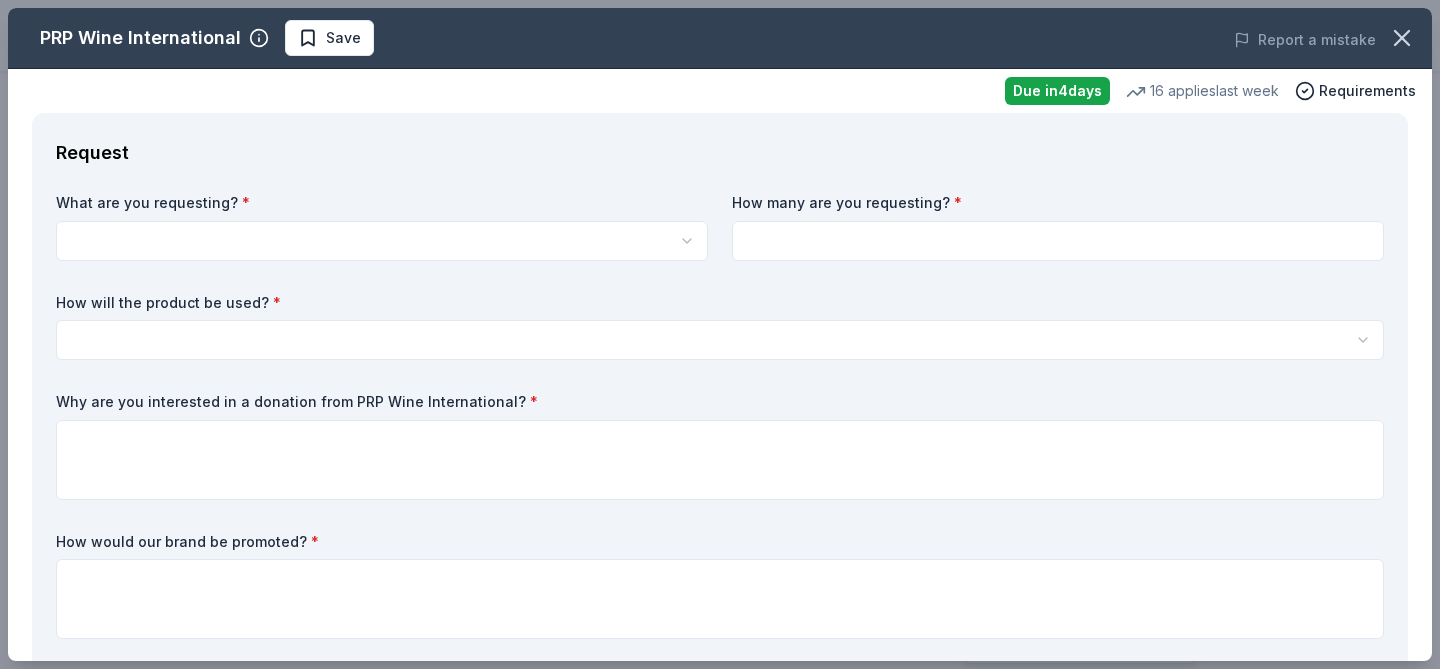 click on "Industry Connect - Speed Networking Event Start free  trial Earn Rewards Due in  4  days Share PRP Wine International New • 2  reviews 16   applies  last week approval rate Share See more PRP Wine International offers exclusive wines from around the world through in-home wine samplings since 1989, aiming to educate and entertain clients while building personal relationships. What they donate Two in-home wine sampling gift certificates Auction & raffle Donation is small & easy to send to guests Who they donate to  Preferred 501(c)(3) preferred approval rate 20 % approved 30 % declined 50 % no response Start free Pro trial to view approval rates and average donation values Due in  4  days Apply Save ⚡️ Quick application Usually responds in  less than a day Updated  about 1 month  ago Report a mistake New • 2  reviews Whalen's Heroes February 2025 • Approved They sent 2 Gift certificates via email. Almost Home Chicago Inc.  February 2024 • Approved Leave a review Similar donors Rolling Walmart 4.3 3" at bounding box center (720, 44) 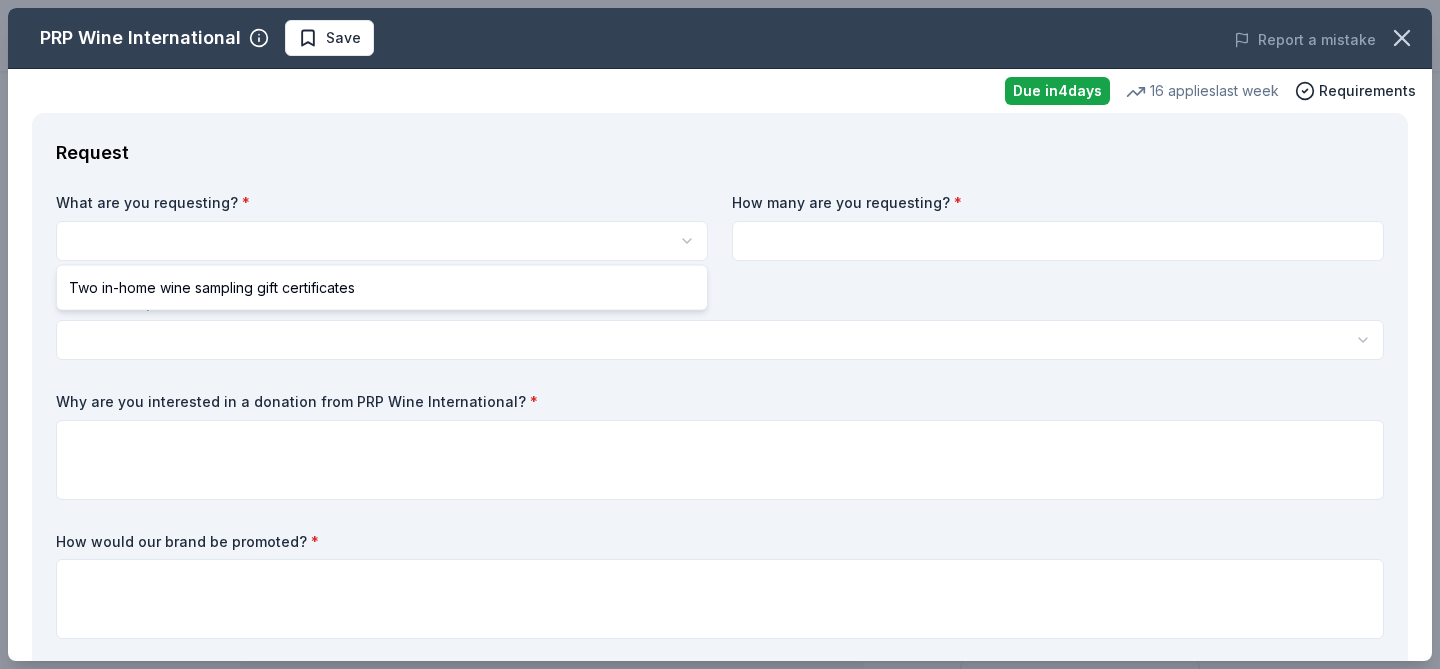 scroll, scrollTop: 0, scrollLeft: 0, axis: both 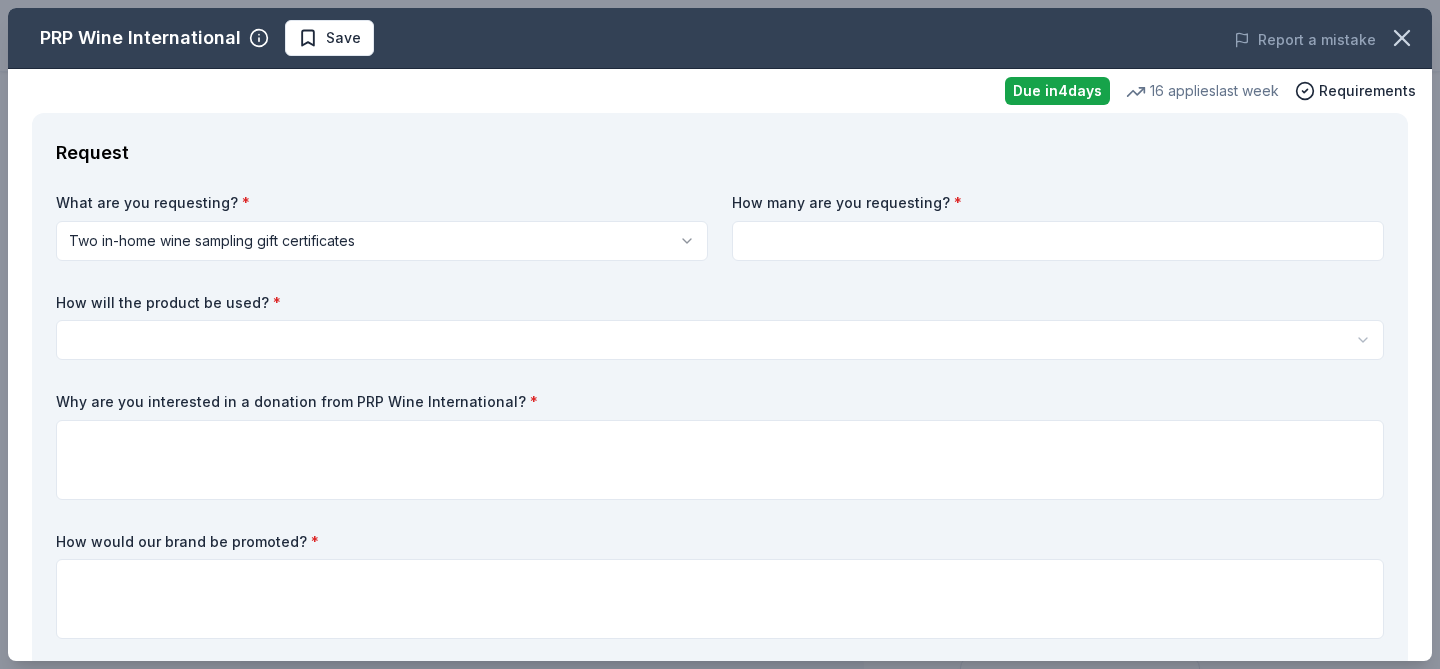click at bounding box center (1058, 241) 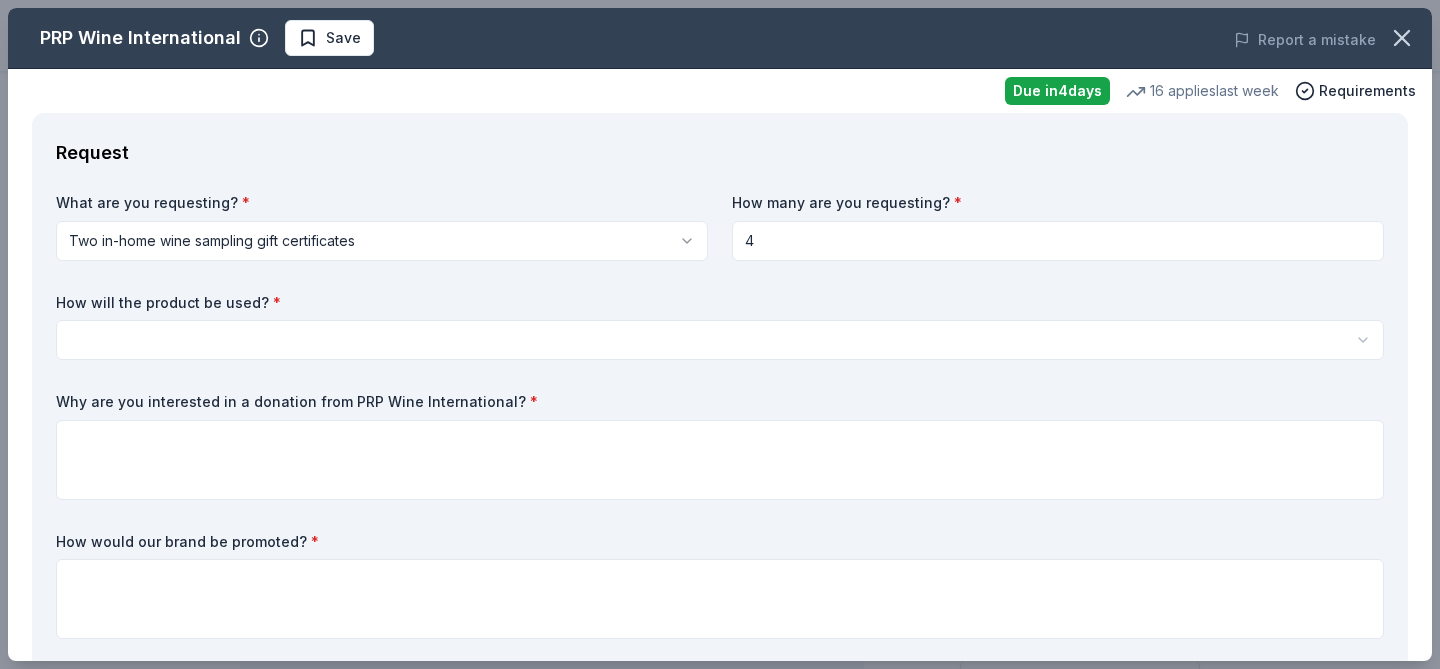 type on "4" 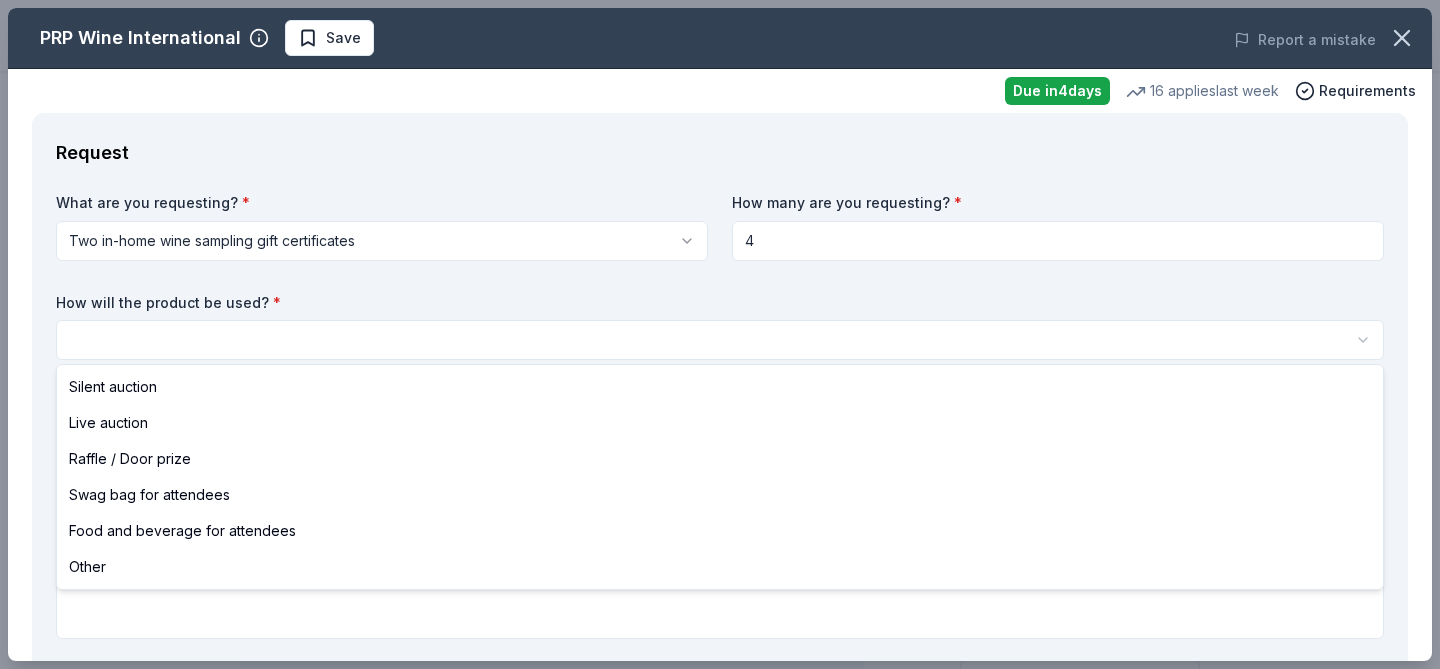 click on "Industry Connect - Speed Networking Event Save Apply Due in [DAYS] days Share PRP Wine International New • [NUMBER] reviews [NUMBER] applies last week approval rate Share See more PRP Wine International offers exclusive wines from around the world through in-home wine samplings since [YEAR], aiming to educate and entertain clients while building personal relationships. What they donate Two in-home wine sampling gift certificates Auction & raffle Donation is small & easy to send to guests Who they donate to Preferred [NUMBER] preferred approval rate [NUMBER]% approved [NUMBER]% declined [NUMBER]% no response Start free Pro trial to view approval rates and average donation values Due in [DAYS] days Apply Save ⚡️ Quick application Usually responds in less than a [DAY] ago Report a mistake New • [NUMBER] reviews Whalen's Heroes [MONTH] [YEAR] • Approved They sent [NUMBER] Gift certificates via email. Almost Home Chicago Inc. [MONTH] [YEAR] • Approved Leave a review Similar donors Rolling Walmart [NUMBER] [NUMBER] applies last week" at bounding box center [720, 334] 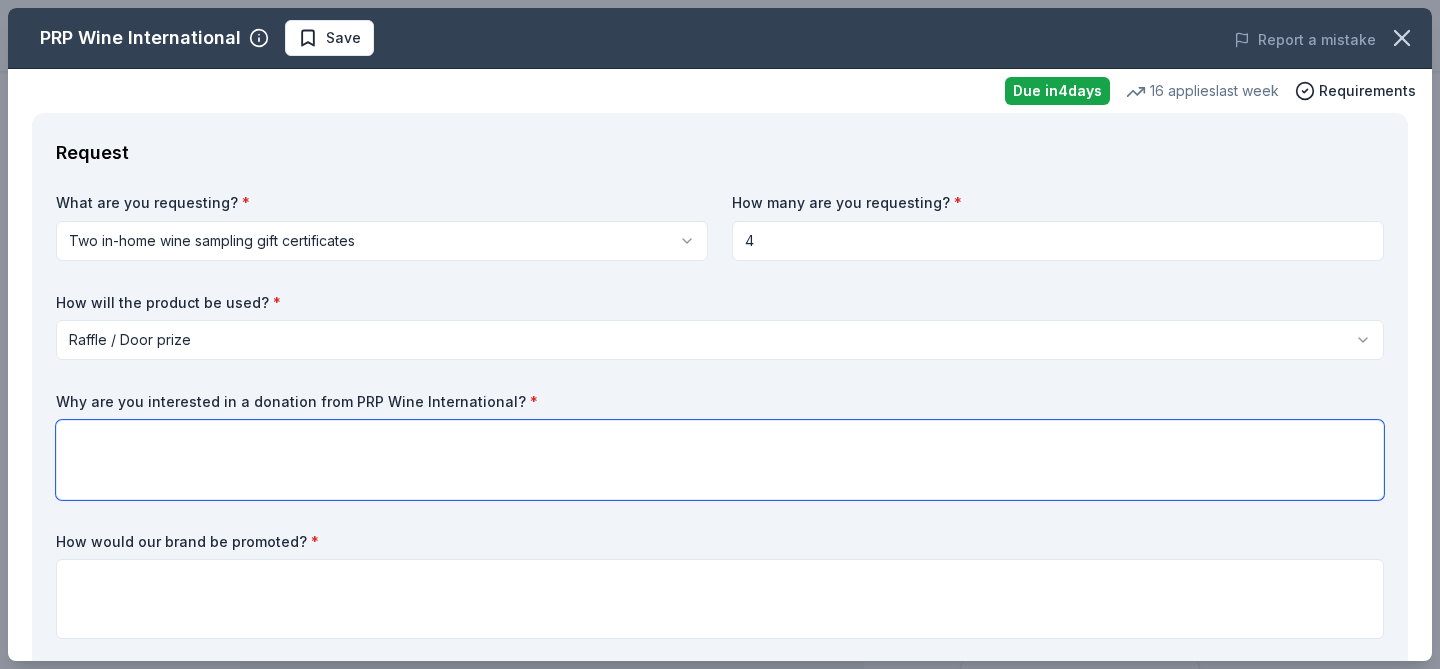 click at bounding box center [720, 460] 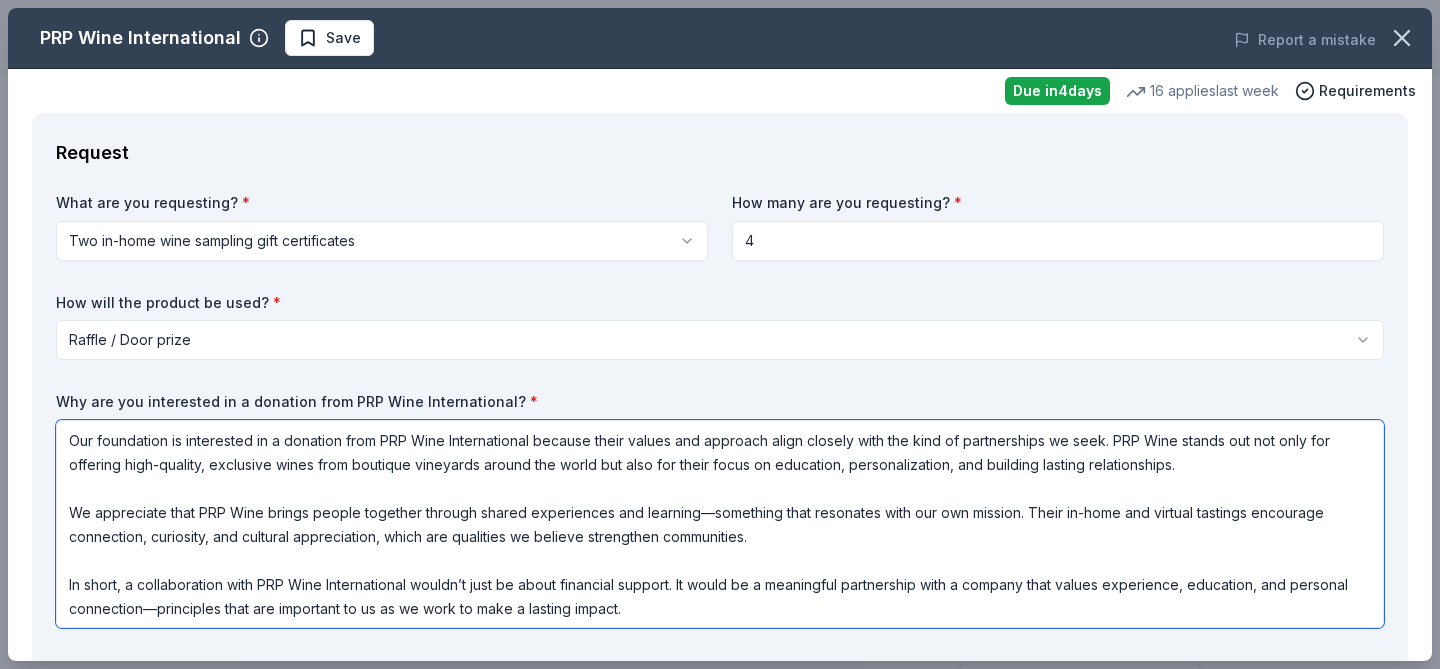click on "Our foundation is interested in a donation from PRP Wine International because their values and approach align closely with the kind of partnerships we seek. PRP Wine stands out not only for offering high-quality, exclusive wines from boutique vineyards around the world but also for their focus on education, personalization, and building lasting relationships.
We appreciate that PRP Wine brings people together through shared experiences and learning—something that resonates with our own mission. Their in-home and virtual tastings encourage connection, curiosity, and cultural appreciation, which are qualities we believe strengthen communities.
In short, a collaboration with PRP Wine International wouldn’t just be about financial support. It would be a meaningful partnership with a company that values experience, education, and personal connection—principles that are important to us as we work to make a lasting impact." at bounding box center (720, 524) 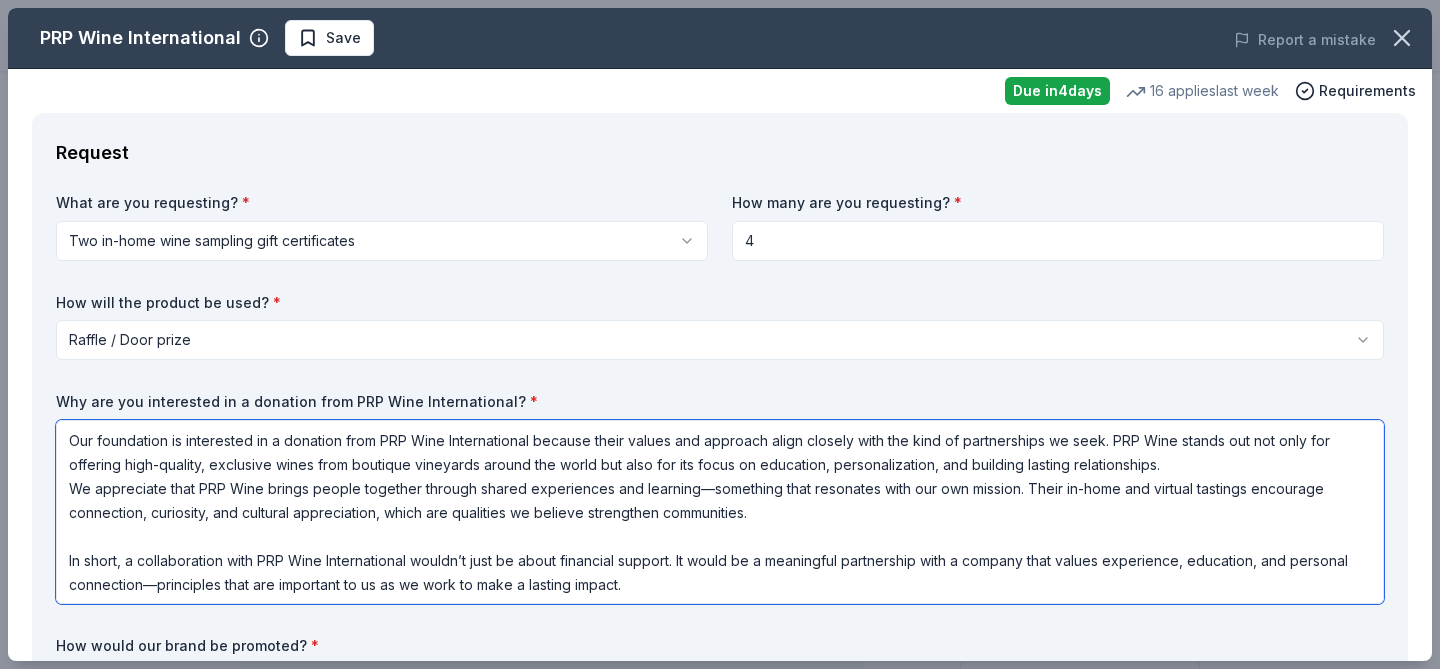 click on "Our foundation is interested in a donation from PRP Wine International because their values and approach align closely with the kind of partnerships we seek. PRP Wine stands out not only for offering high-quality, exclusive wines from boutique vineyards around the world but also for its focus on education, personalization, and building lasting relationships.
We appreciate that PRP Wine brings people together through shared experiences and learning—something that resonates with our own mission. Their in-home and virtual tastings encourage connection, curiosity, and cultural appreciation, which are qualities we believe strengthen communities.
In short, a collaboration with PRP Wine International wouldn’t just be about financial support. It would be a meaningful partnership with a company that values experience, education, and personal connection—principles that are important to us as we work to make a lasting impact." at bounding box center [720, 512] 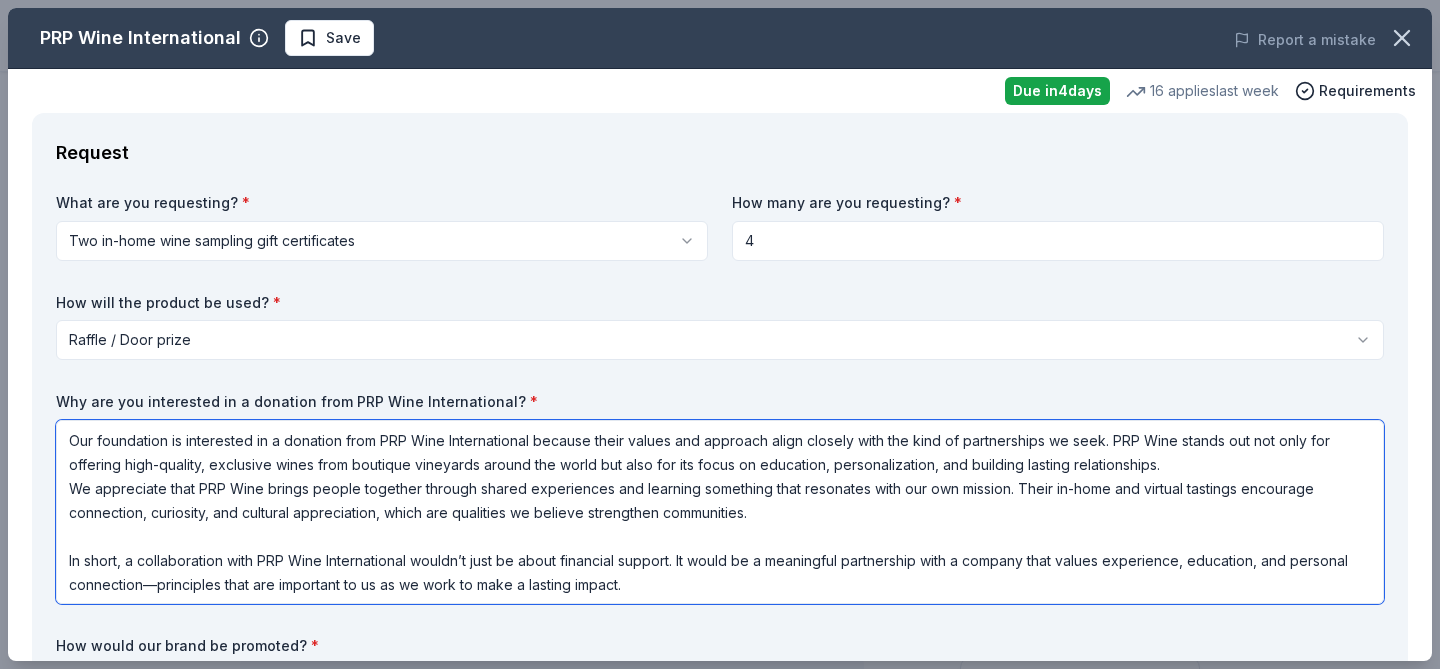 scroll, scrollTop: 2, scrollLeft: 0, axis: vertical 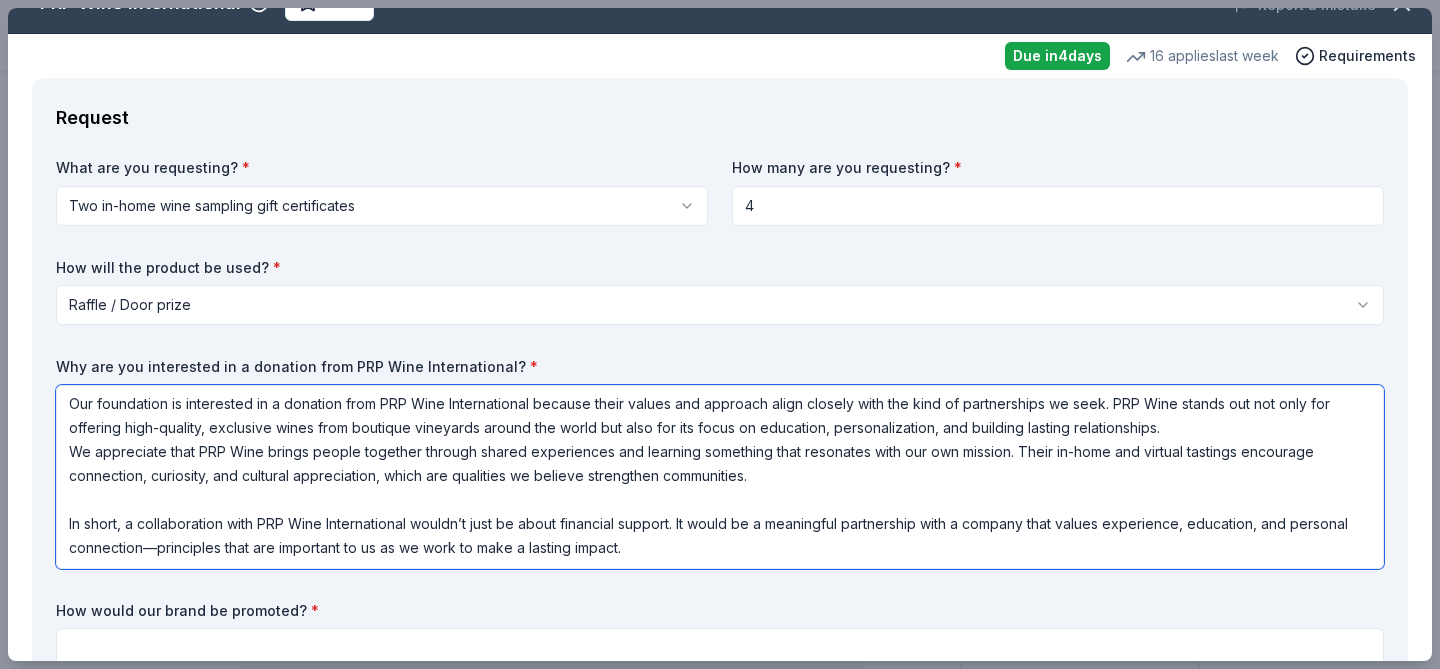 click on "Our foundation is interested in a donation from PRP Wine International because their values and approach align closely with the kind of partnerships we seek. PRP Wine stands out not only for offering high-quality, exclusive wines from boutique vineyards around the world but also for its focus on education, personalization, and building lasting relationships.
We appreciate that PRP Wine brings people together through shared experiences and learning something that resonates with our own mission. Their in-home and virtual tastings encourage connection, curiosity, and cultural appreciation, which are qualities we believe strengthen communities.
In short, a collaboration with PRP Wine International wouldn’t just be about financial support. It would be a meaningful partnership with a company that values experience, education, and personal connection—principles that are important to us as we work to make a lasting impact." at bounding box center (720, 477) 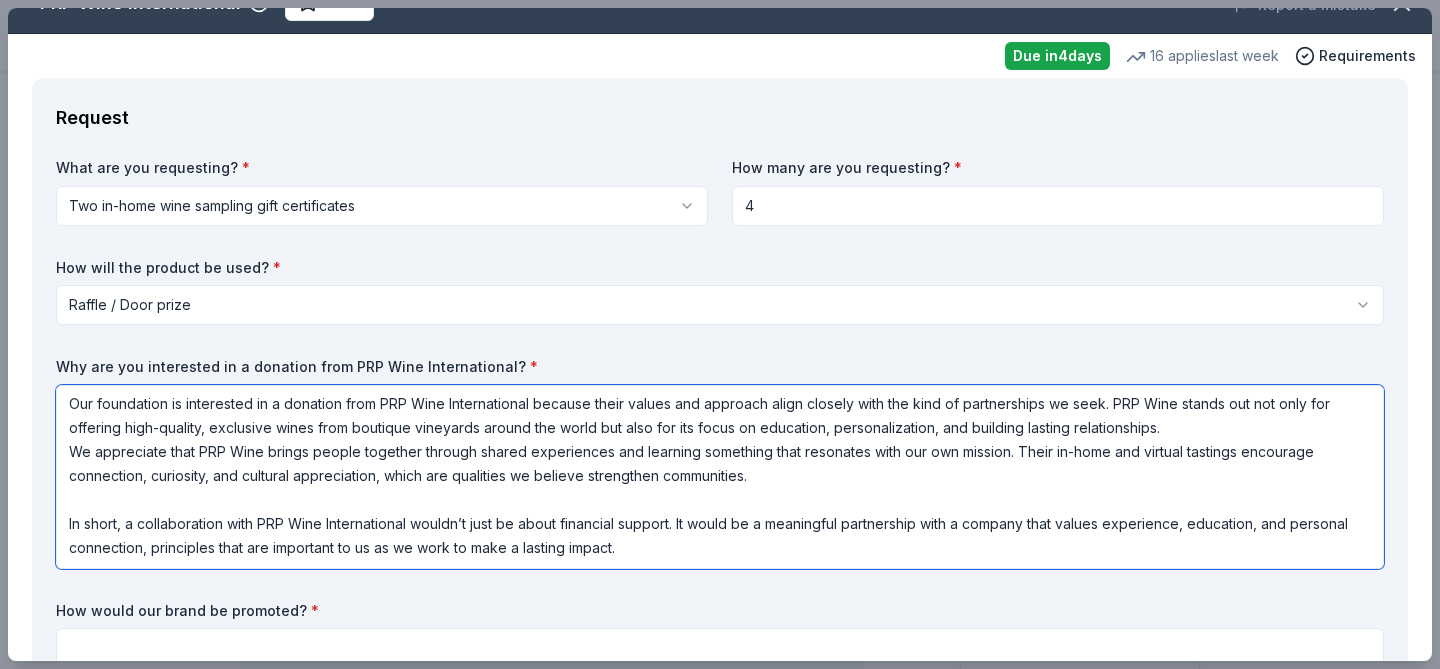 drag, startPoint x: 342, startPoint y: 406, endPoint x: 326, endPoint y: 398, distance: 17.888544 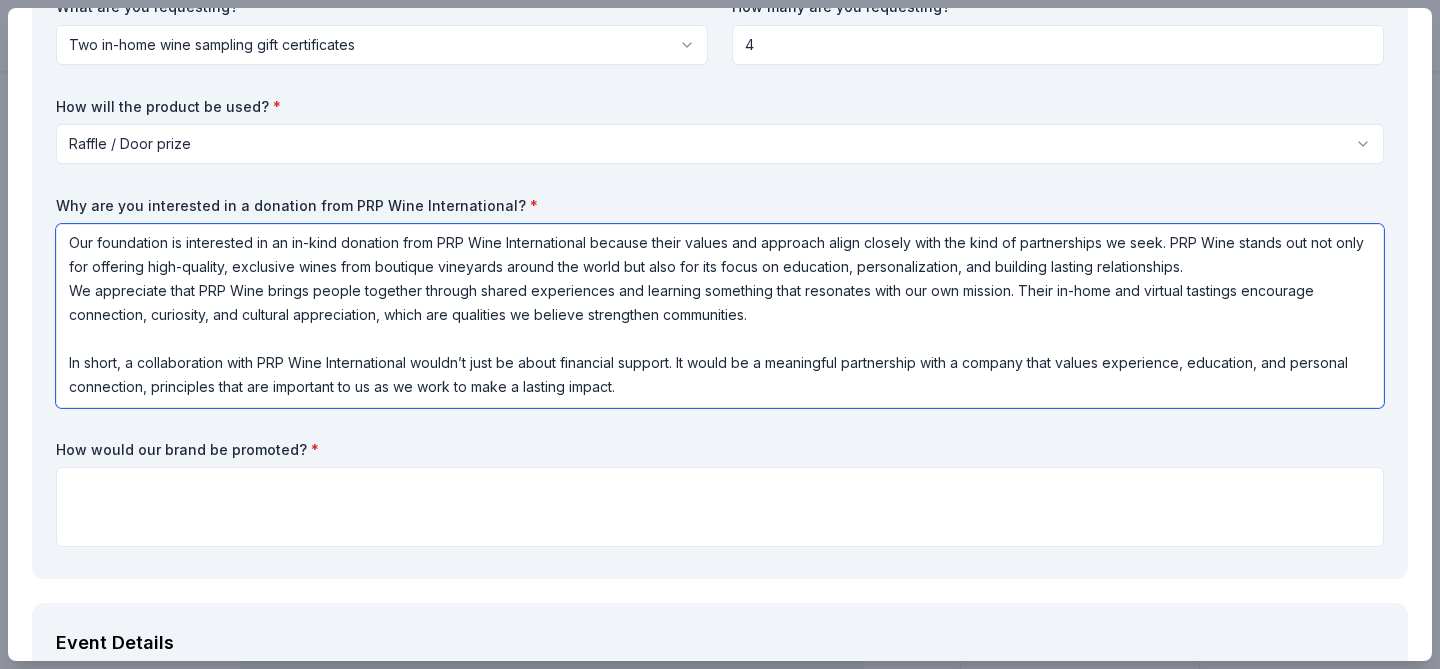 drag, startPoint x: 68, startPoint y: 404, endPoint x: 391, endPoint y: 665, distance: 415.271 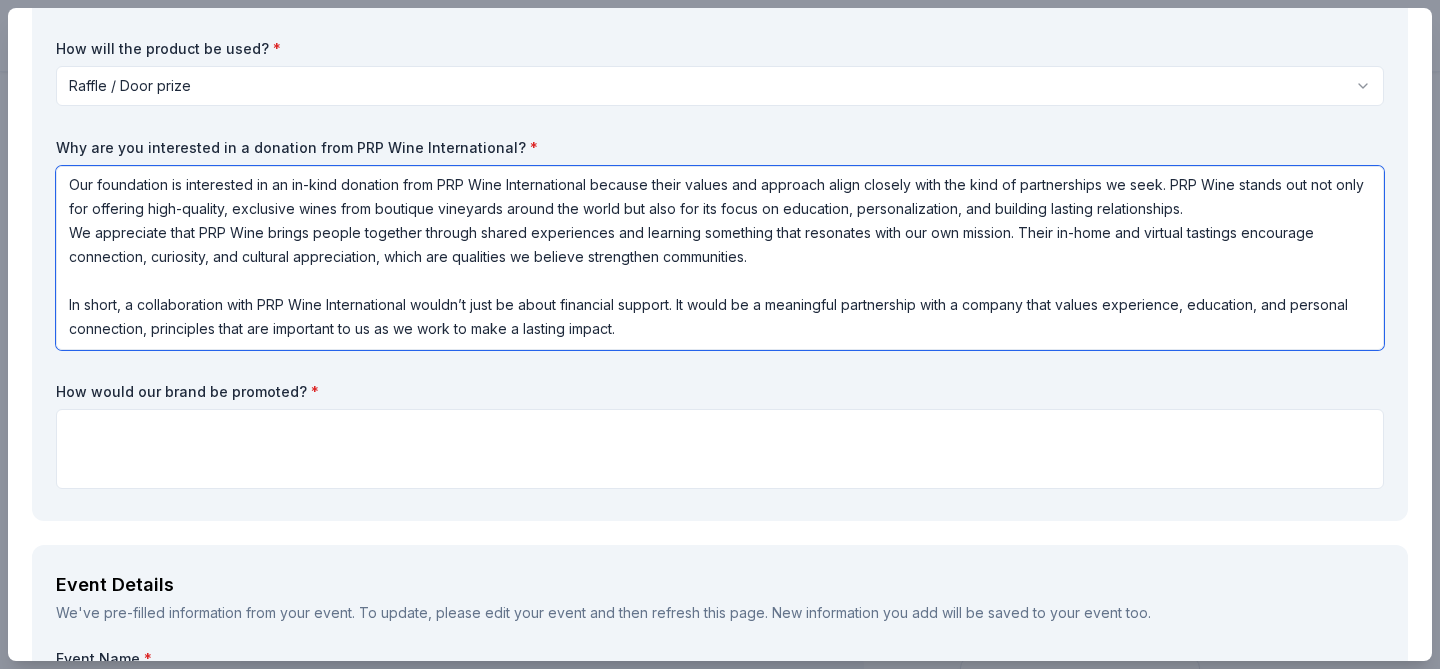 paste on "unique approach to wine education and personalized experiences aligns with the kind of meaningful partnerships we value.
PRP Wine’s in-home and virtual tastings offer more than just wine—they create opportunities for connection, learning, and cultural appreciation. These experiences bring people together in a way that’s relaxed, engaging, and memorable, which makes them a great fit for events or initiatives where we aim to foster community and conversation.
We also respect PRP Wine’s commitment to quality and their relationships with boutique vineyards around the world. By including their offerings in our programs or events, we’re able to enhance the experience for our supporters while showcasing a brand that values education, craftsmanship, and connection—values that reflect our own" 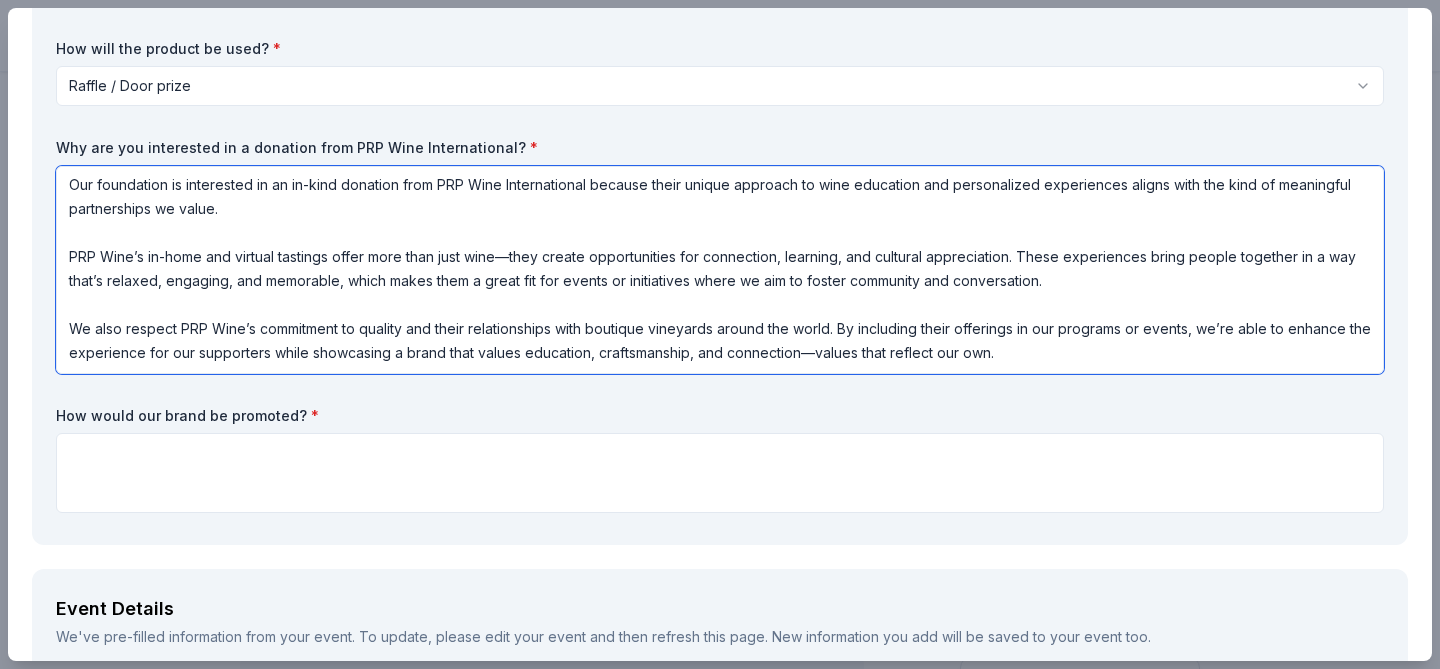 scroll, scrollTop: 0, scrollLeft: 0, axis: both 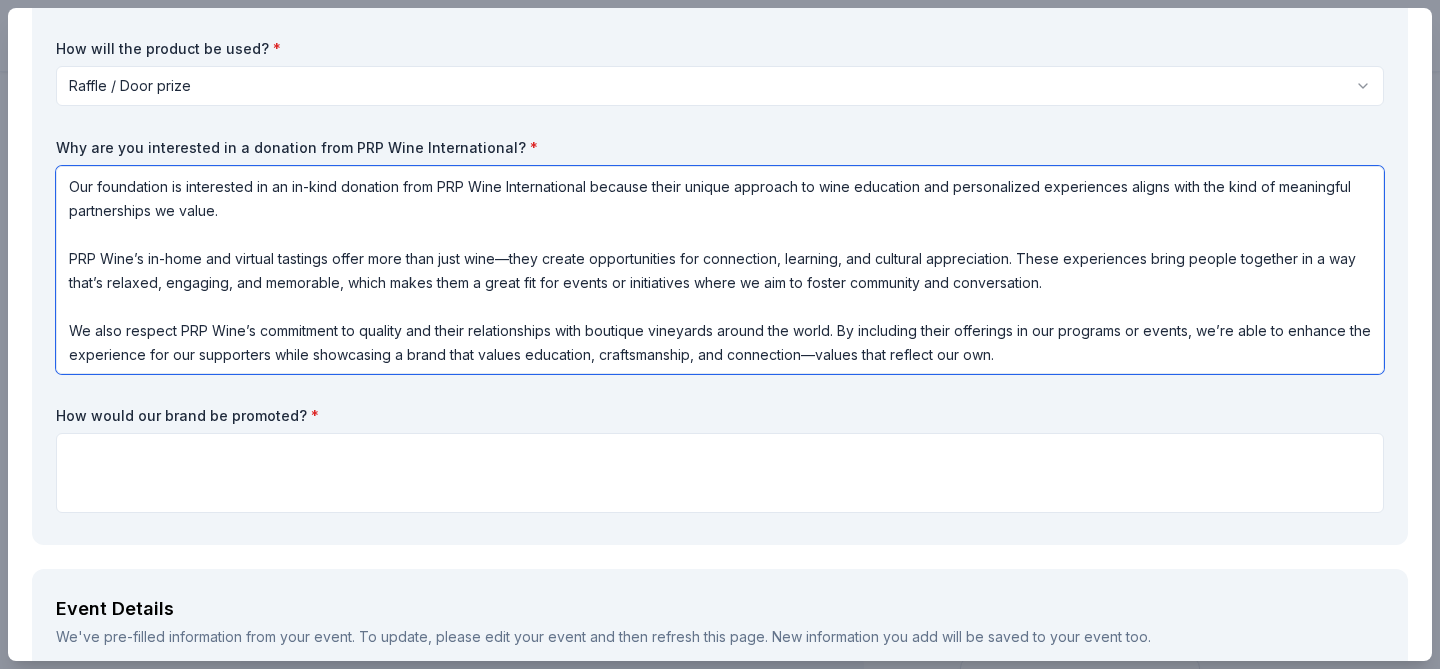 click on "Our foundation is interested in an in-kind donation from PRP Wine International because their unique approach to wine education and personalized experiences aligns with the kind of meaningful partnerships we value.
PRP Wine’s in-home and virtual tastings offer more than just wine—they create opportunities for connection, learning, and cultural appreciation. These experiences bring people together in a way that’s relaxed, engaging, and memorable, which makes them a great fit for events or initiatives where we aim to foster community and conversation.
We also respect PRP Wine’s commitment to quality and their relationships with boutique vineyards around the world. By including their offerings in our programs or events, we’re able to enhance the experience for our supporters while showcasing a brand that values education, craftsmanship, and connection—values that reflect our own." at bounding box center (720, 270) 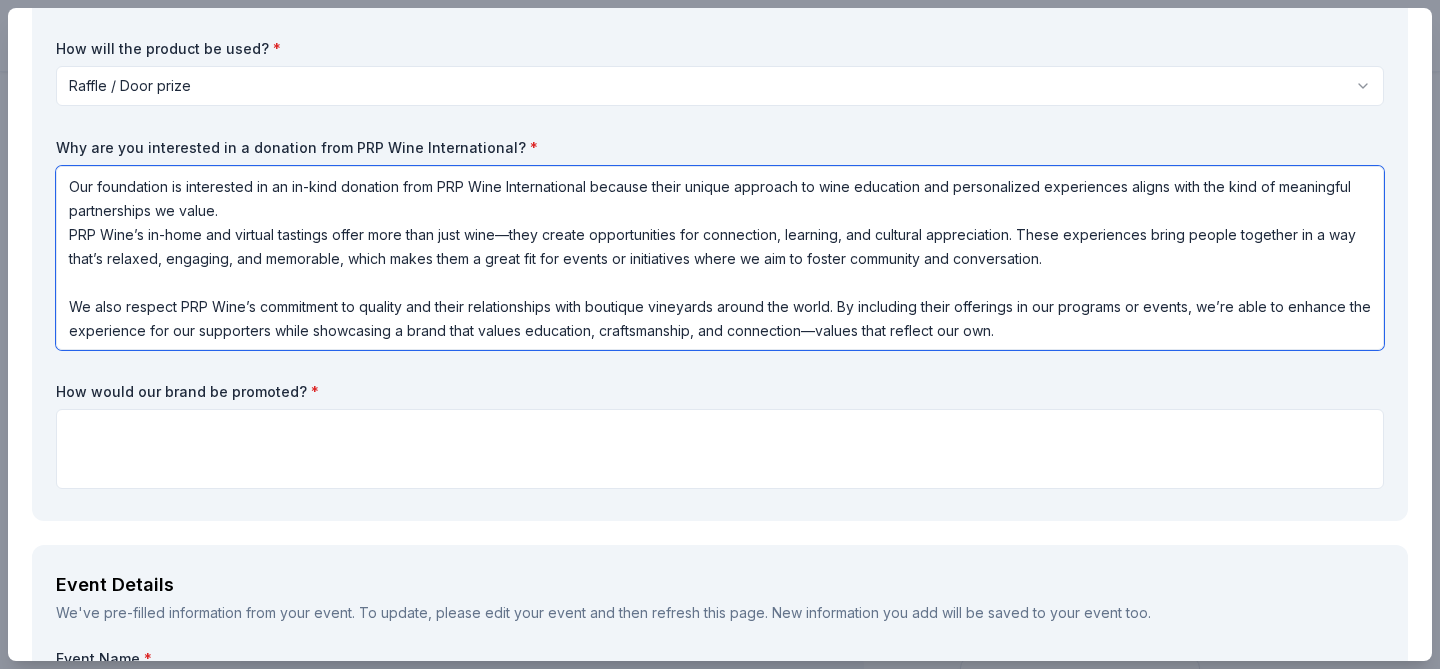 click on "Our foundation is interested in an in-kind donation from PRP Wine International because their unique approach to wine education and personalized experiences aligns with the kind of meaningful partnerships we value.
PRP Wine’s in-home and virtual tastings offer more than just wine—they create opportunities for connection, learning, and cultural appreciation. These experiences bring people together in a way that’s relaxed, engaging, and memorable, which makes them a great fit for events or initiatives where we aim to foster community and conversation.
We also respect PRP Wine’s commitment to quality and their relationships with boutique vineyards around the world. By including their offerings in our programs or events, we’re able to enhance the experience for our supporters while showcasing a brand that values education, craftsmanship, and connection—values that reflect our own." at bounding box center (720, 258) 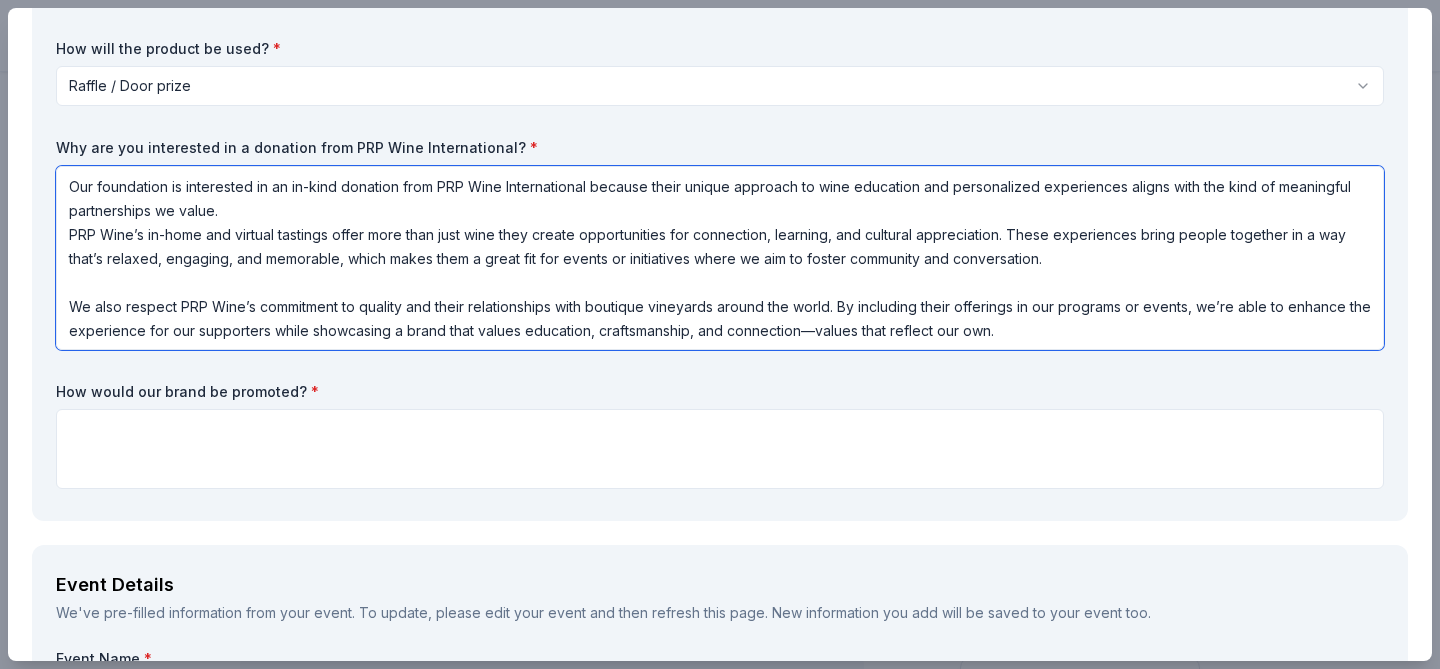 click on "Our foundation is interested in an in-kind donation from PRP Wine International because their unique approach to wine education and personalized experiences aligns with the kind of meaningful partnerships we value.
PRP Wine’s in-home and virtual tastings offer more than just wine they create opportunities for connection, learning, and cultural appreciation. These experiences bring people together in a way that’s relaxed, engaging, and memorable, which makes them a great fit for events or initiatives where we aim to foster community and conversation.
We also respect PRP Wine’s commitment to quality and their relationships with boutique vineyards around the world. By including their offerings in our programs or events, we’re able to enhance the experience for our supporters while showcasing a brand that values education, craftsmanship, and connection—values that reflect our own." at bounding box center [720, 258] 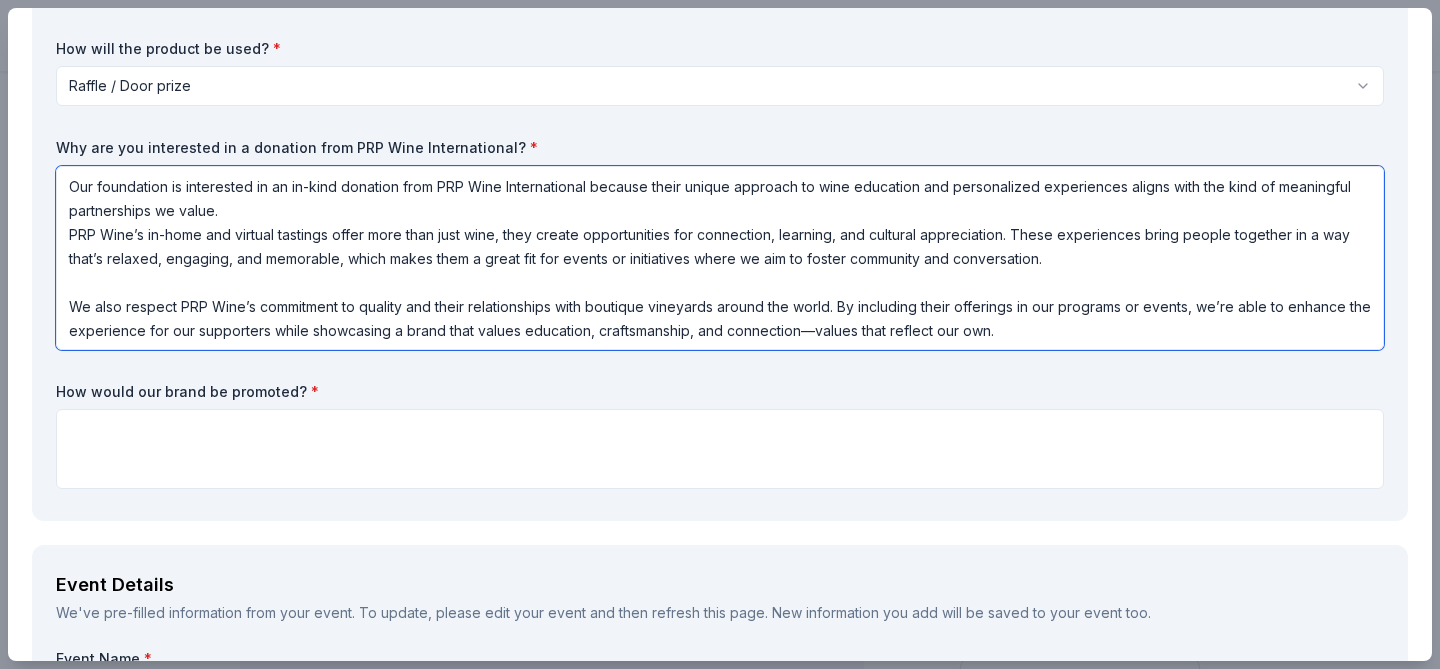 click on "Our foundation is interested in an in-kind donation from PRP Wine International because their unique approach to wine education and personalized experiences aligns with the kind of meaningful partnerships we value.
PRP Wine’s in-home and virtual tastings offer more than just wine, they create opportunities for connection, learning, and cultural appreciation. These experiences bring people together in a way that’s relaxed, engaging, and memorable, which makes them a great fit for events or initiatives where we aim to foster community and conversation.
We also respect PRP Wine’s commitment to quality and their relationships with boutique vineyards around the world. By including their offerings in our programs or events, we’re able to enhance the experience for our supporters while showcasing a brand that values education, craftsmanship, and connection—values that reflect our own." at bounding box center [720, 258] 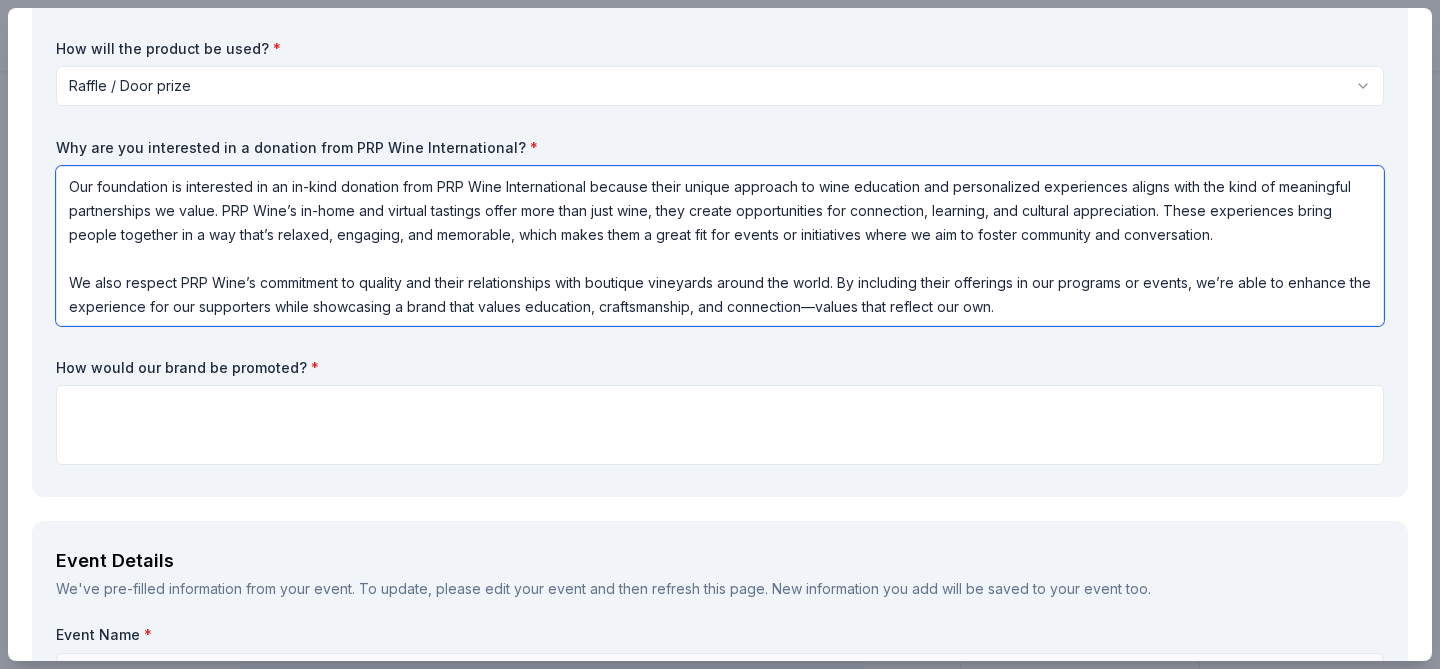 scroll, scrollTop: 2, scrollLeft: 0, axis: vertical 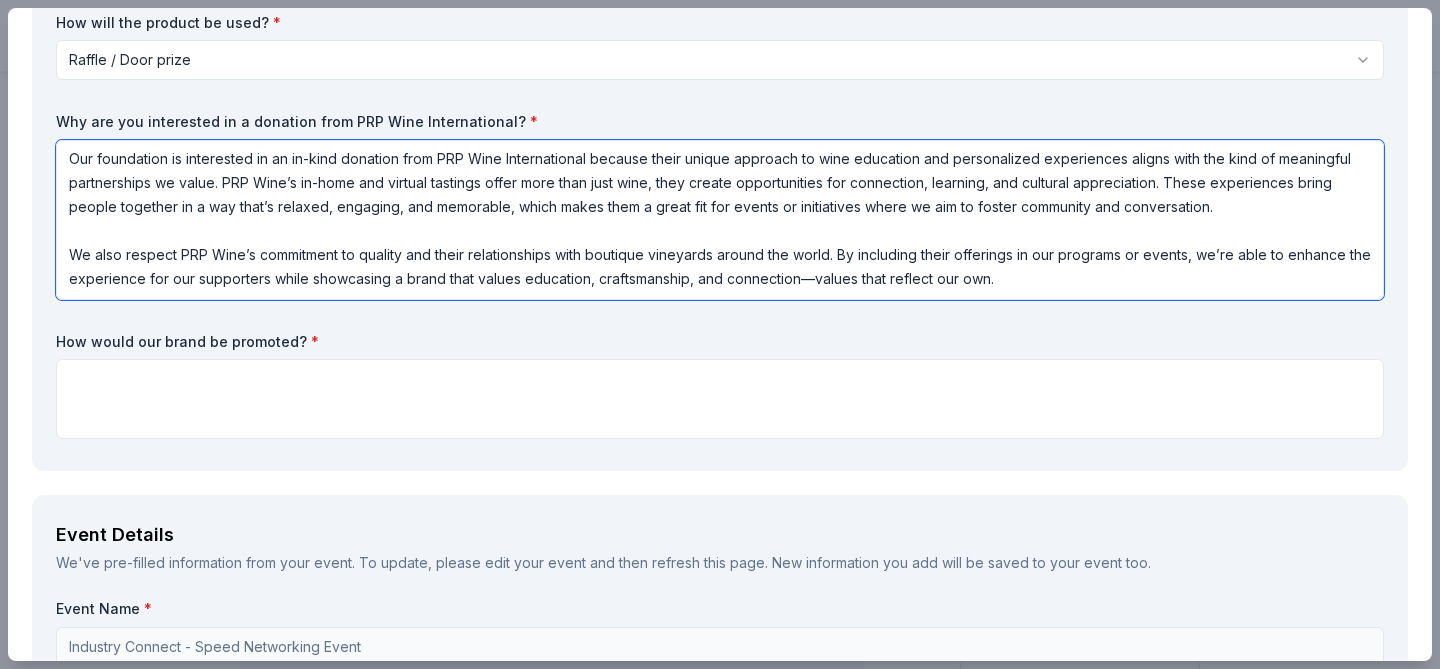 click on "Our foundation is interested in an in-kind donation from PRP Wine International because their unique approach to wine education and personalized experiences aligns with the kind of meaningful partnerships we value. PRP Wine’s in-home and virtual tastings offer more than just wine, they create opportunities for connection, learning, and cultural appreciation. These experiences bring people together in a way that’s relaxed, engaging, and memorable, which makes them a great fit for events or initiatives where we aim to foster community and conversation.
We also respect PRP Wine’s commitment to quality and their relationships with boutique vineyards around the world. By including their offerings in our programs or events, we’re able to enhance the experience for our supporters while showcasing a brand that values education, craftsmanship, and connection—values that reflect our own." at bounding box center (720, 220) 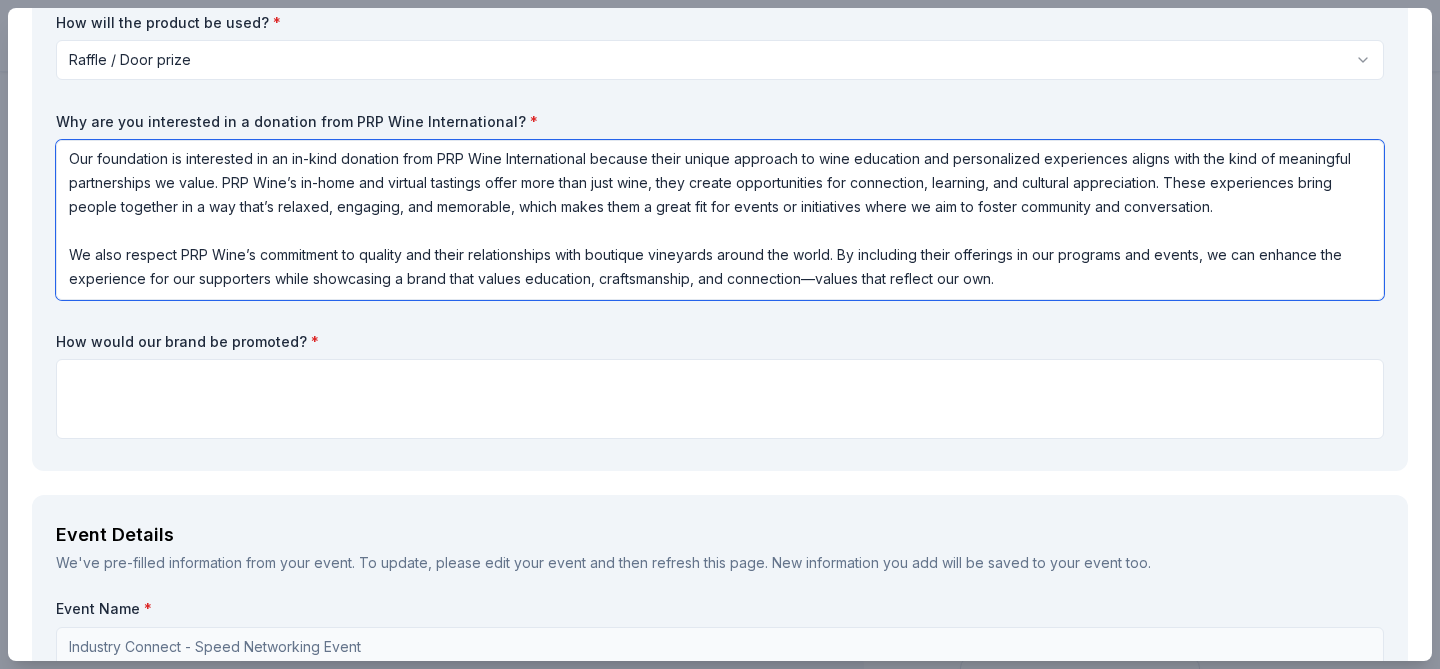 type on "Our foundation is interested in an in-kind donation from PRP Wine International because their unique approach to wine education and personalized experiences aligns with the kind of meaningful partnerships we value. PRP Wine’s in-home and virtual tastings offer more than just wine, they create opportunities for connection, learning, and cultural appreciation. These experiences bring people together in a way that’s relaxed, engaging, and memorable, which makes them a great fit for events or initiatives where we aim to foster community and conversation.
We also respect PRP Wine’s commitment to quality and their relationships with boutique vineyards around the world. By including their offerings in our programs and events, we can enhance the experience for our supporters while showcasing a brand that values education, craftsmanship, and connection—values that reflect our own." 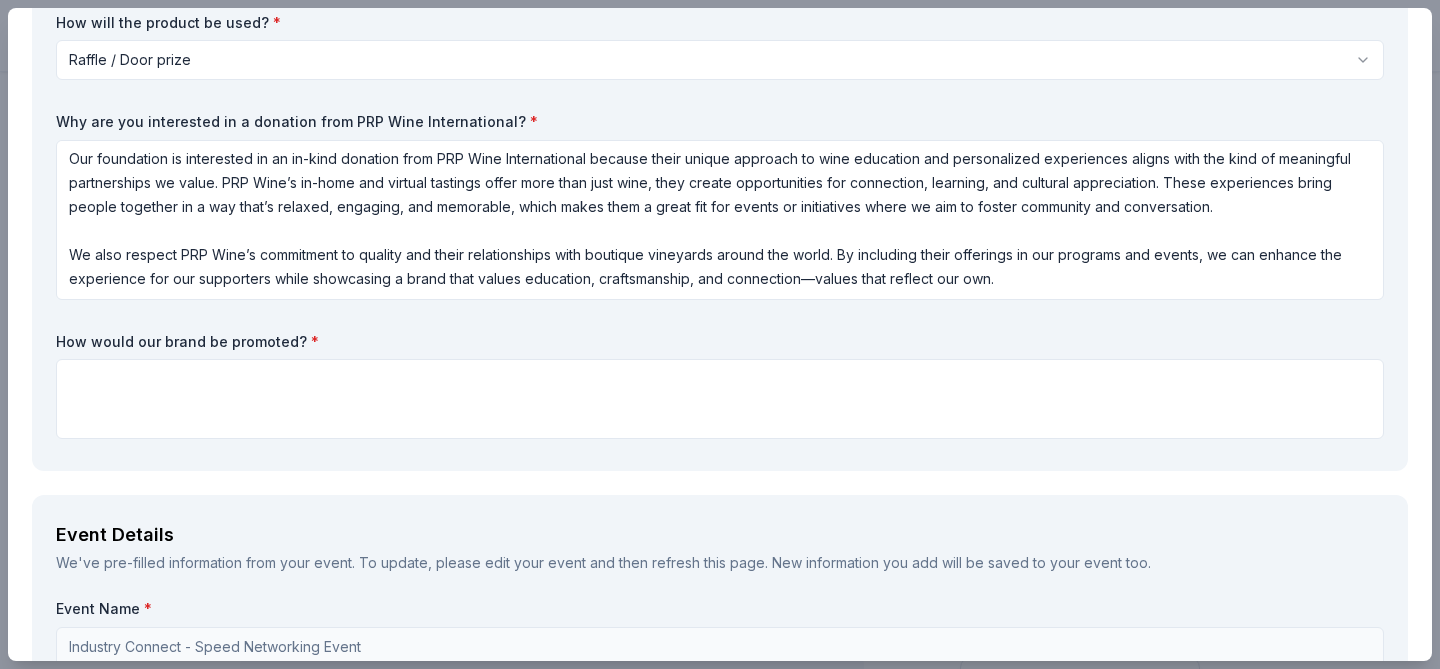 drag, startPoint x: 295, startPoint y: 338, endPoint x: 145, endPoint y: 325, distance: 150.56229 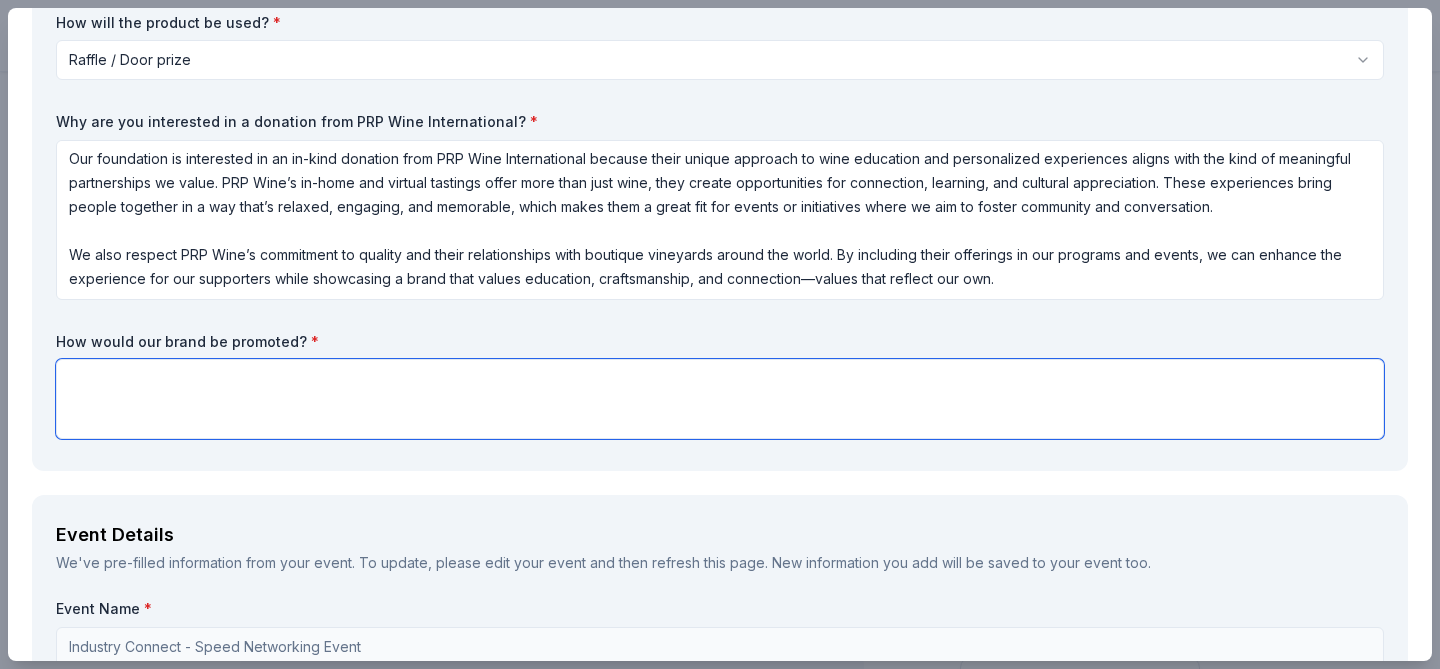 click at bounding box center (720, 399) 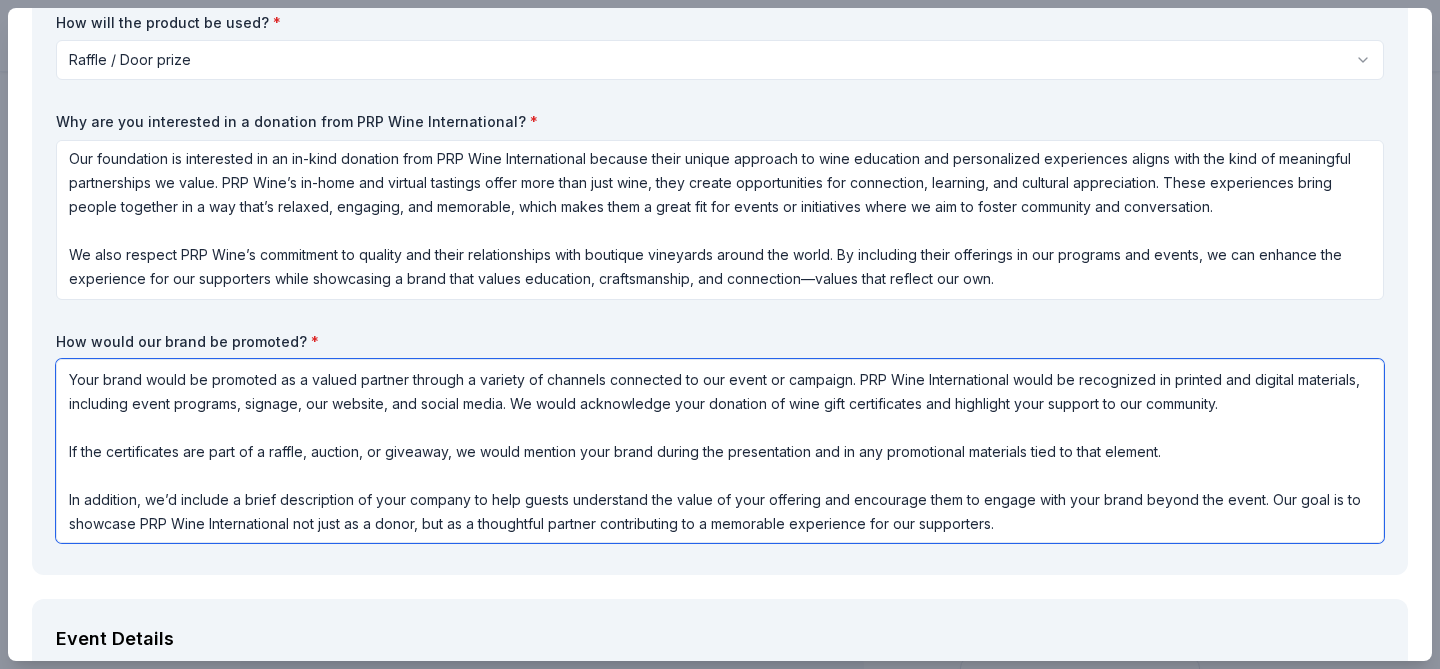 click on "Your brand would be promoted as a valued partner through a variety of channels connected to our event or campaign. PRP Wine International would be recognized in printed and digital materials, including event programs, signage, our website, and social media. We would acknowledge your donation of wine gift certificates and highlight your support to our community.
If the certificates are part of a raffle, auction, or giveaway, we would mention your brand during the presentation and in any promotional materials tied to that element.
In addition, we’d include a brief description of your company to help guests understand the value of your offering and encourage them to engage with your brand beyond the event. Our goal is to showcase PRP Wine International not just as a donor, but as a thoughtful partner contributing to a memorable experience for our supporters." at bounding box center (720, 451) 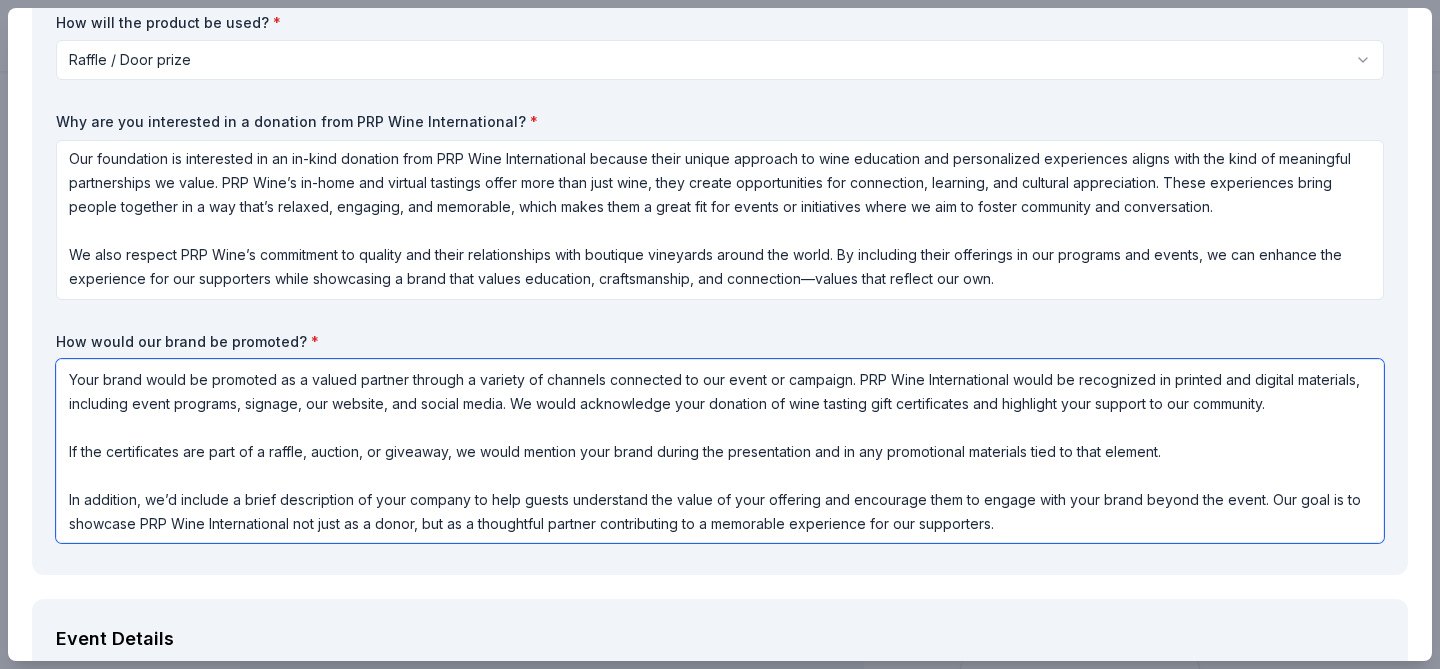 drag, startPoint x: 267, startPoint y: 456, endPoint x: 69, endPoint y: 456, distance: 198 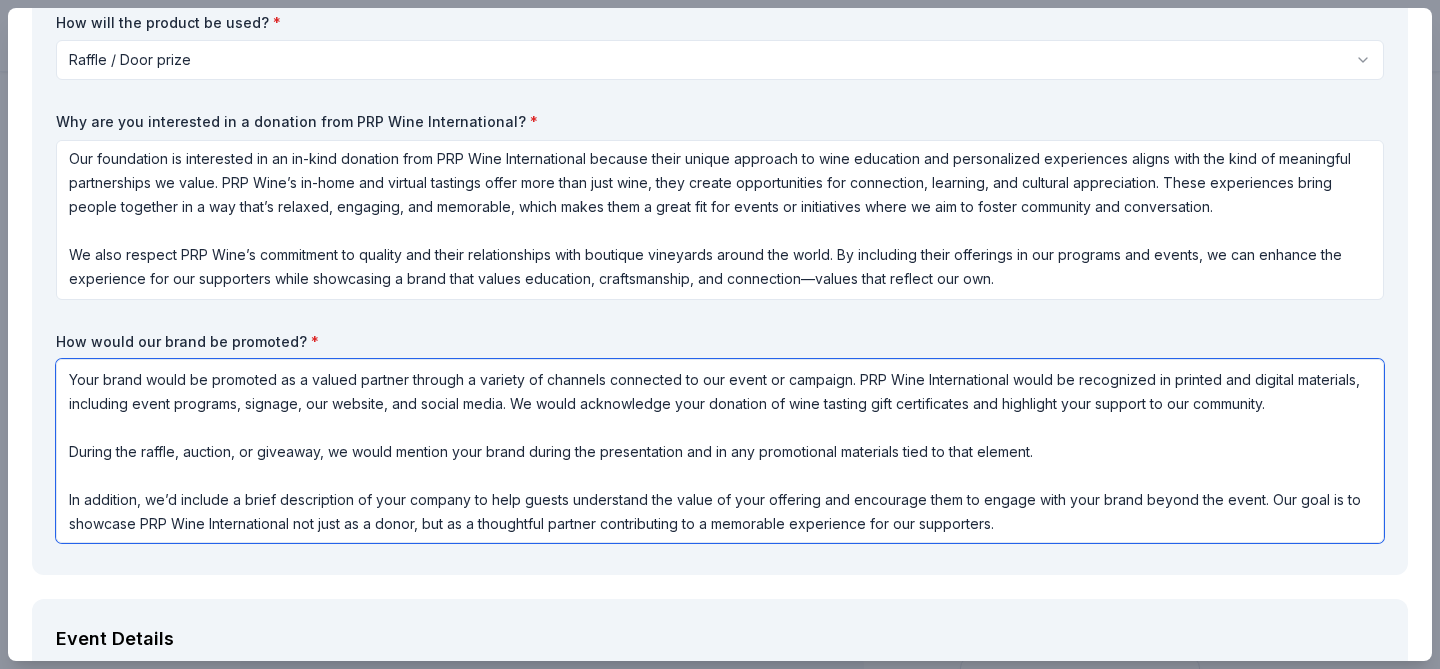 drag, startPoint x: 324, startPoint y: 456, endPoint x: 181, endPoint y: 448, distance: 143.2236 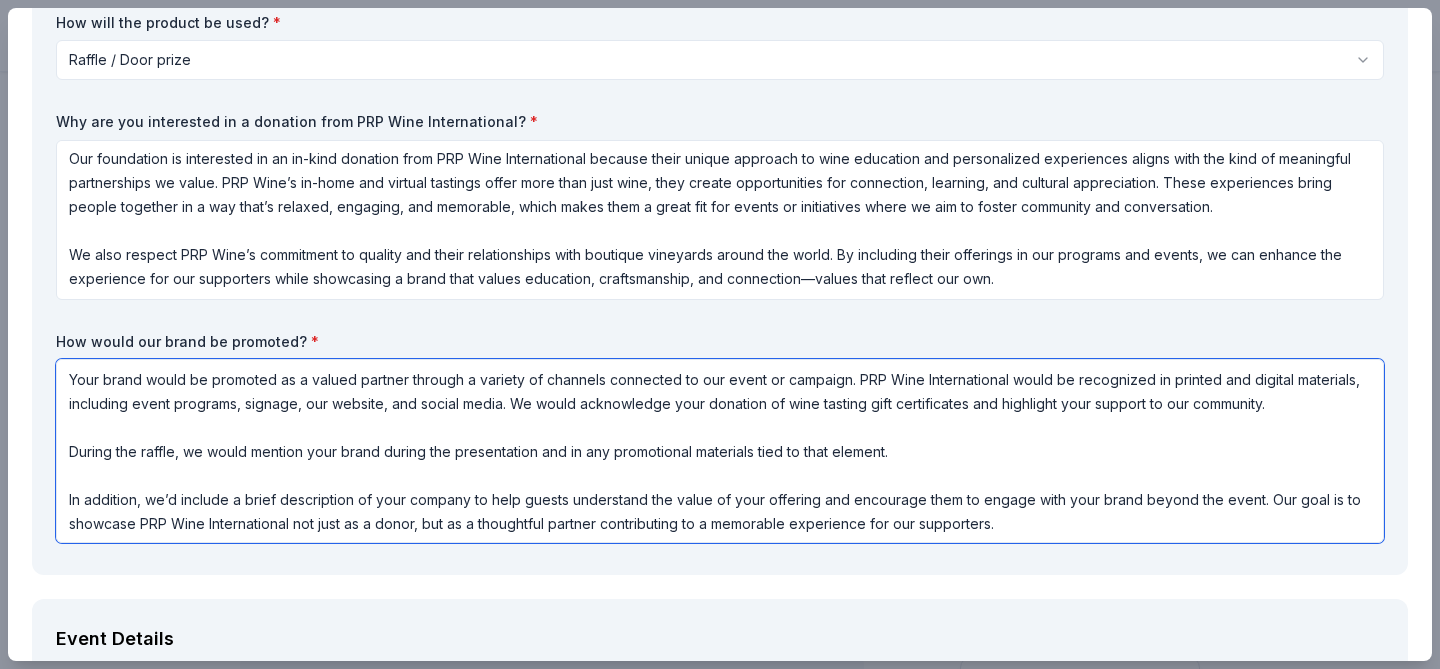 click on "Your brand would be promoted as a valued partner through a variety of channels connected to our event or campaign. PRP Wine International would be recognized in printed and digital materials, including event programs, signage, our website, and social media. We would acknowledge your donation of wine tasting gift certificates and highlight your support to our community.
During the raffle, we would mention your brand during the presentation and in any promotional materials tied to that element.
In addition, we’d include a brief description of your company to help guests understand the value of your offering and encourage them to engage with your brand beyond the event. Our goal is to showcase PRP Wine International not just as a donor, but as a thoughtful partner contributing to a memorable experience for our supporters." at bounding box center (720, 451) 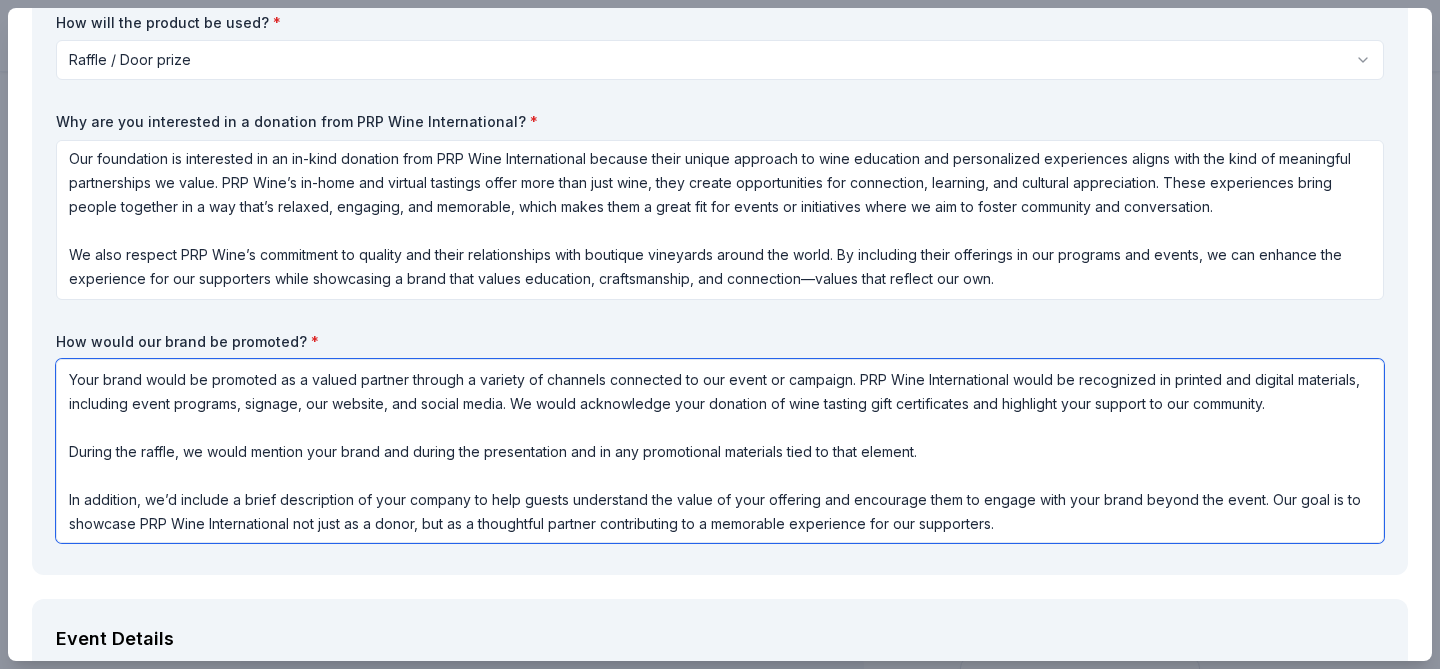 click on "Your brand would be promoted as a valued partner through a variety of channels connected to our event or campaign. PRP Wine International would be recognized in printed and digital materials, including event programs, signage, our website, and social media. We would acknowledge your donation of wine tasting gift certificates and highlight your support to our community.
During the raffle, we would mention your brand and during the presentation and in any promotional materials tied to that element.
In addition, we’d include a brief description of your company to help guests understand the value of your offering and encourage them to engage with your brand beyond the event. Our goal is to showcase PRP Wine International not just as a donor, but as a thoughtful partner contributing to a memorable experience for our supporters." at bounding box center [720, 451] 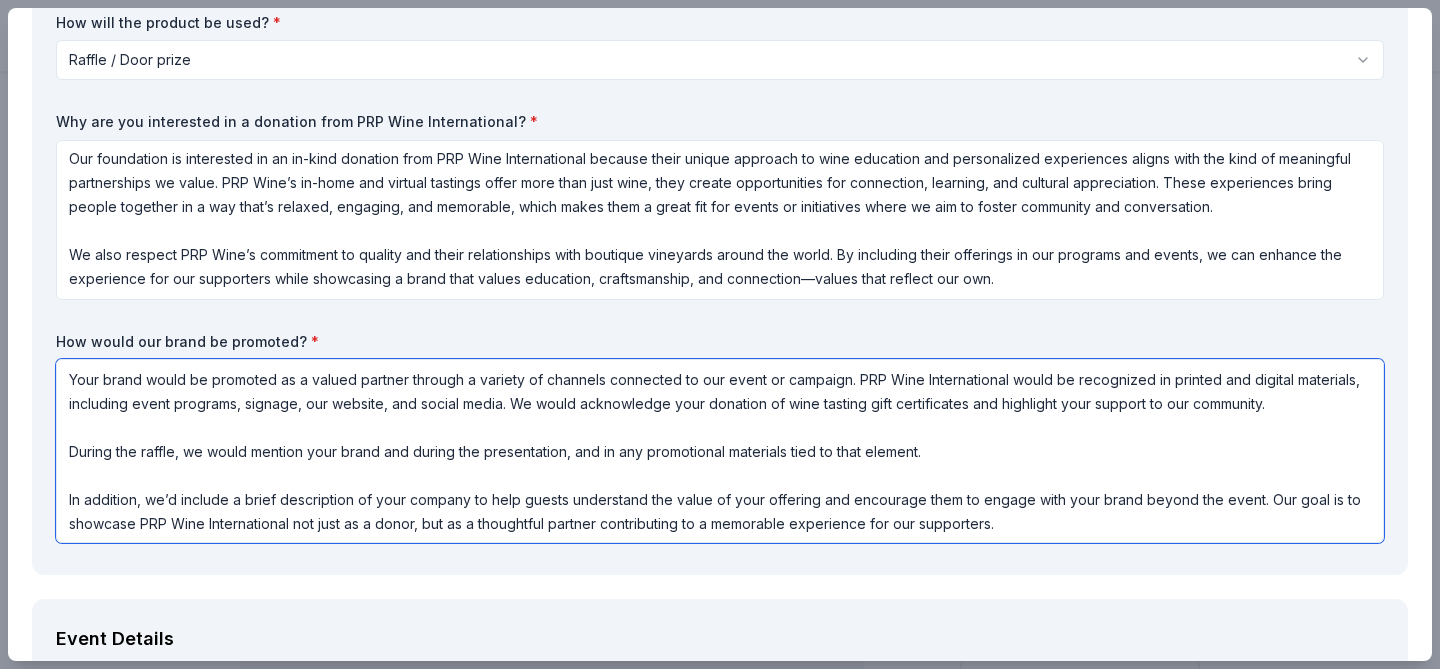 scroll, scrollTop: 2, scrollLeft: 0, axis: vertical 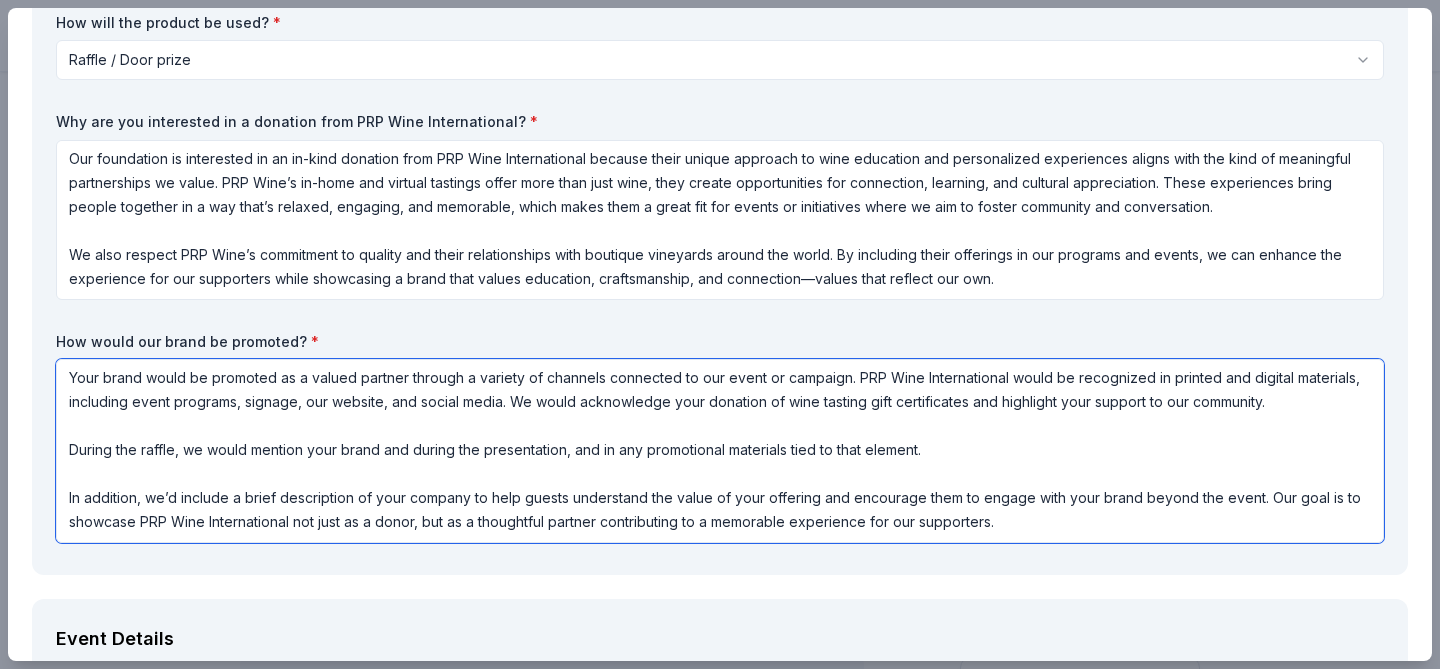 click on "Your brand would be promoted as a valued partner through a variety of channels connected to our event or campaign. PRP Wine International would be recognized in printed and digital materials, including event programs, signage, our website, and social media. We would acknowledge your donation of wine tasting gift certificates and highlight your support to our community.
During the raffle, we would mention your brand and during the presentation, and in any promotional materials tied to that element.
In addition, we’d include a brief description of your company to help guests understand the value of your offering and encourage them to engage with your brand beyond the event. Our goal is to showcase PRP Wine International not just as a donor, but as a thoughtful partner contributing to a memorable experience for our supporters." at bounding box center (720, 451) 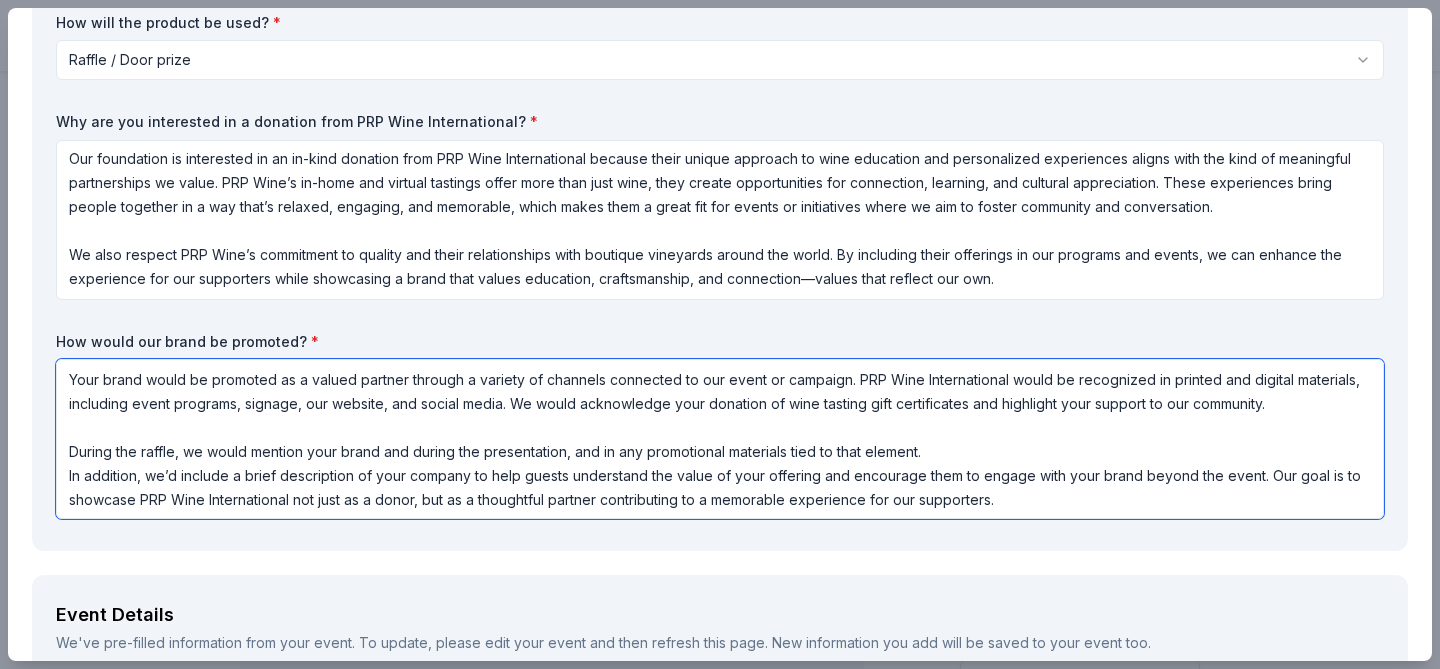 scroll, scrollTop: 2, scrollLeft: 0, axis: vertical 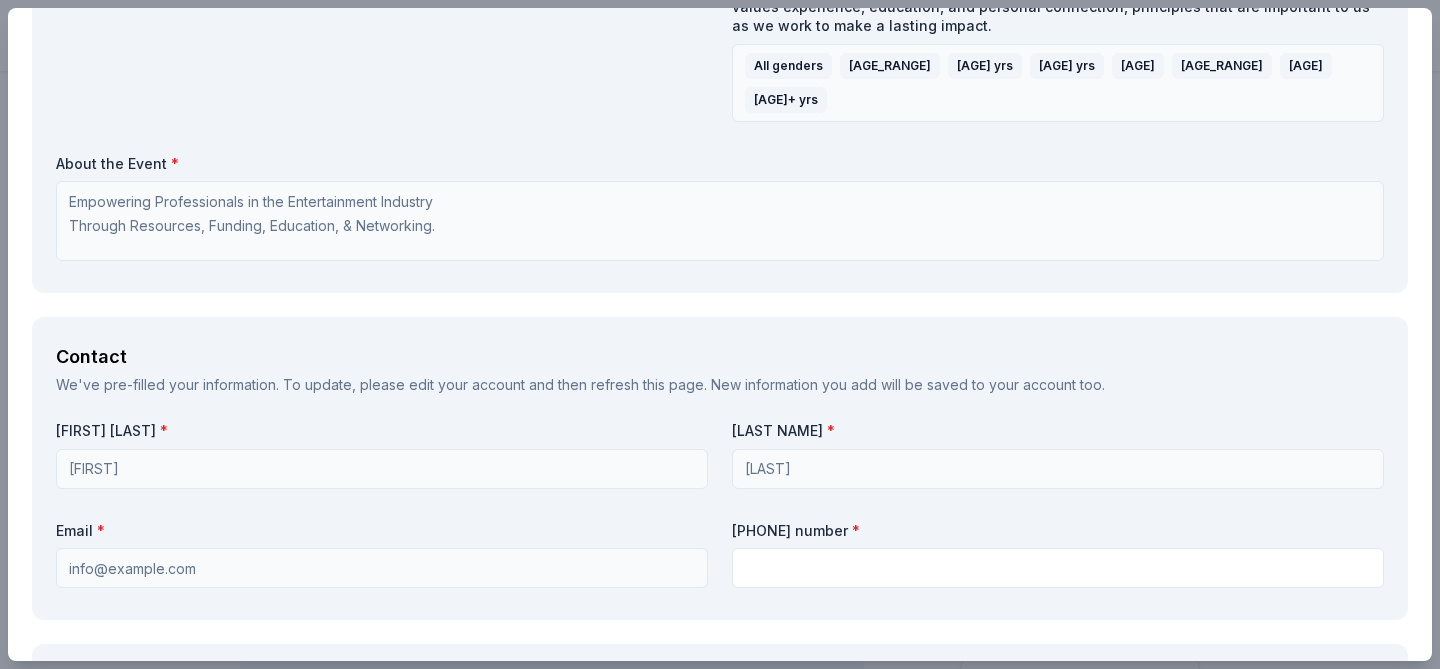 type on "Your brand would be promoted as a valued partner through a variety of channels connected to our event or campaign. PRP Wine International would be recognized in printed and digital materials, including event programs, signage, our website, and social media. We would acknowledge your donation of wine tasting gift certificates and highlight your support to our community.
During the raffle, we would mention your brand and during the presentation, and in any promotional materials tied to that element.
In addition, we’d include a brief description of your company to help guests understand the value of your offering and encourage them to engage with your brand beyond the event. Our goal is to showcase PRP Wine International not just as a donor, but as a thoughtful partner contributing to a memorable experience for our supporters." 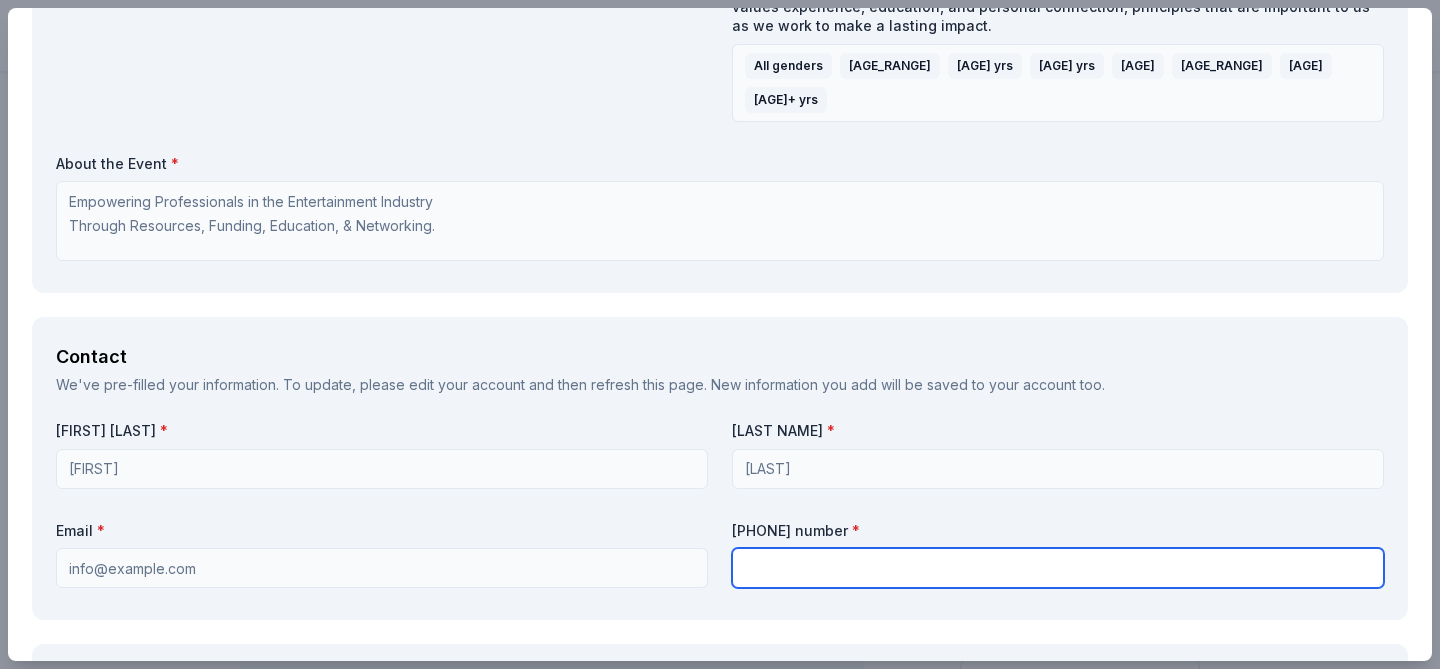 click at bounding box center (1058, 568) 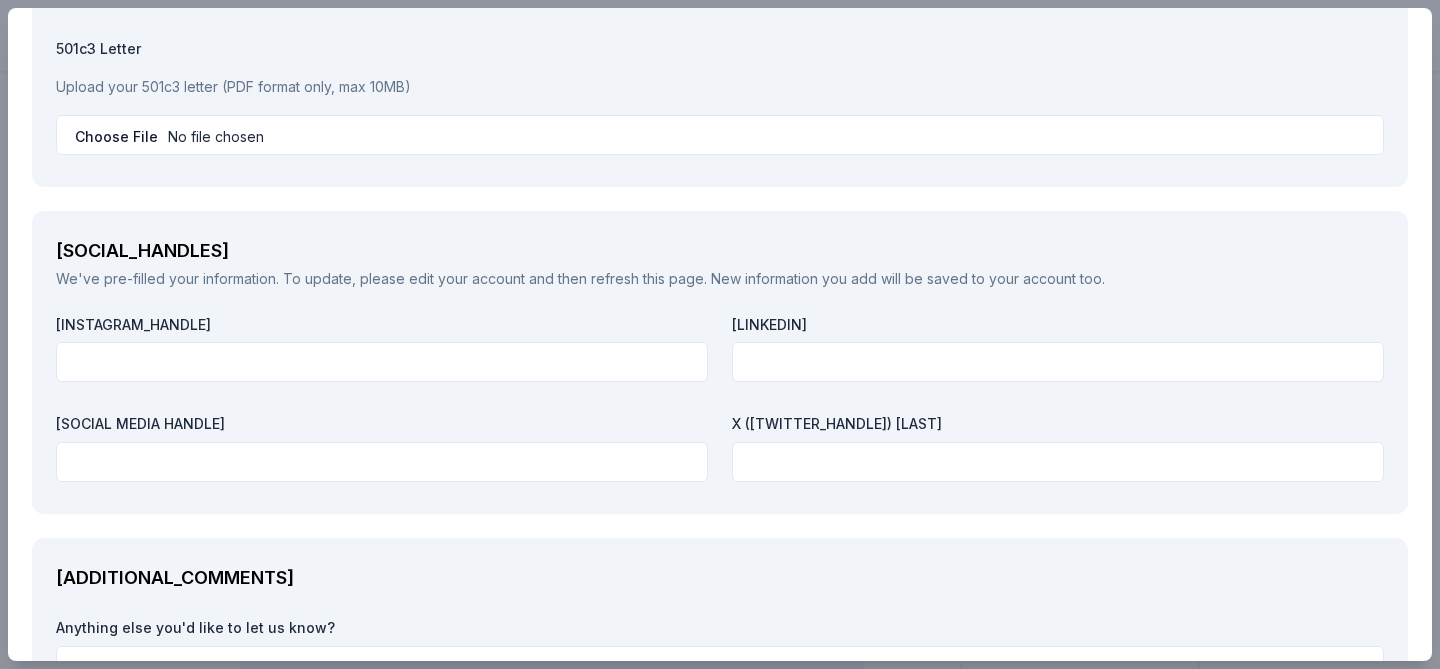 scroll, scrollTop: 2566, scrollLeft: 0, axis: vertical 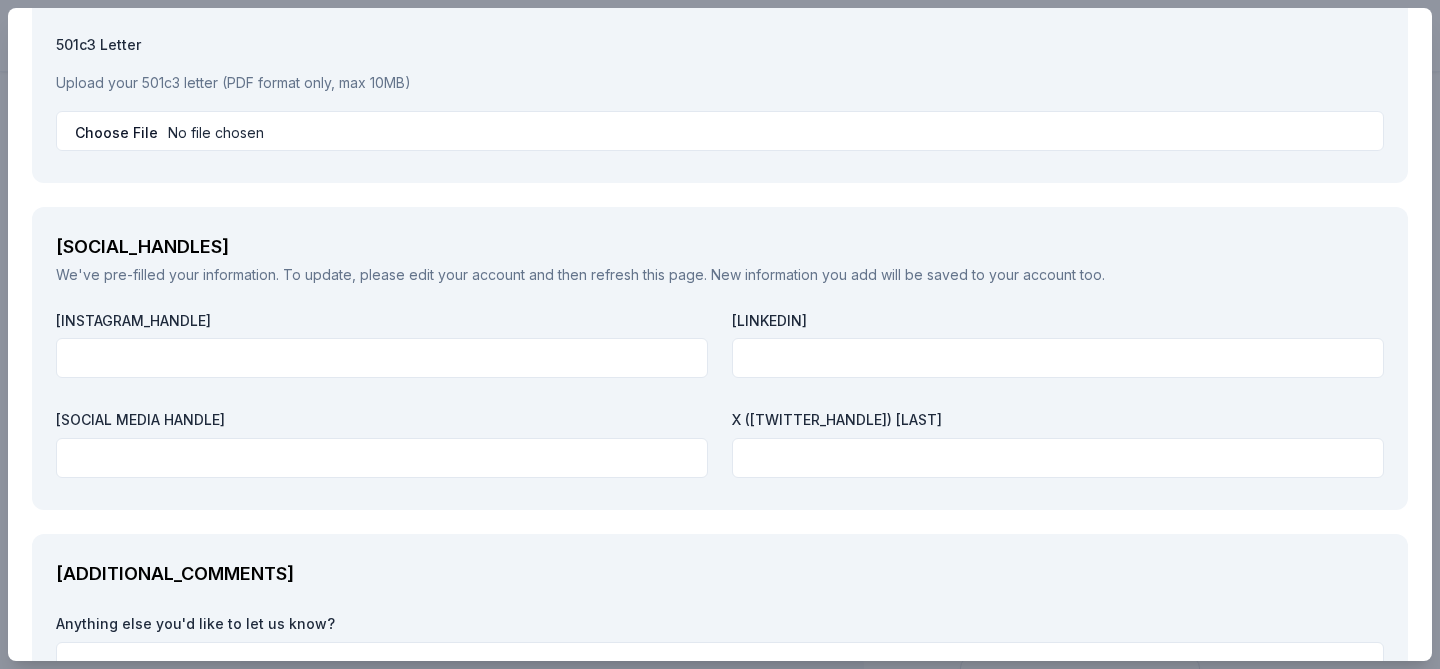 click on "Submit" at bounding box center (1368, 814) 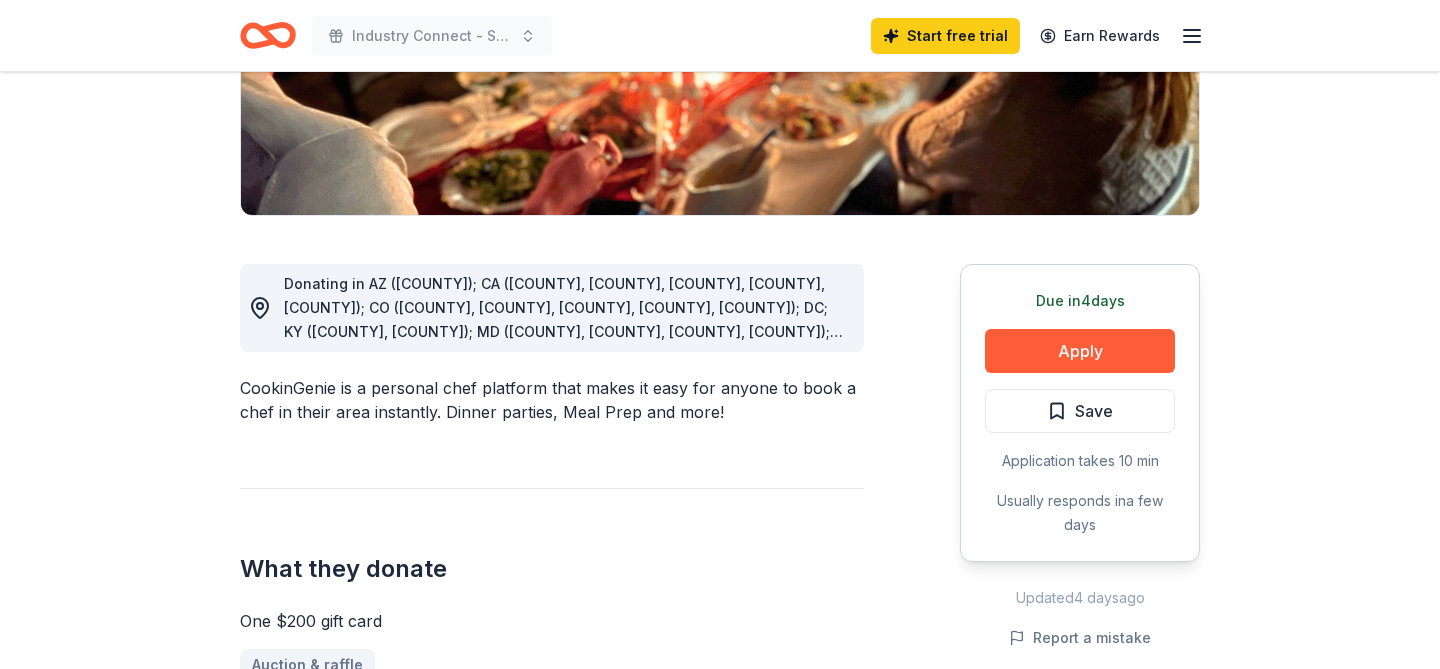 scroll, scrollTop: 429, scrollLeft: 0, axis: vertical 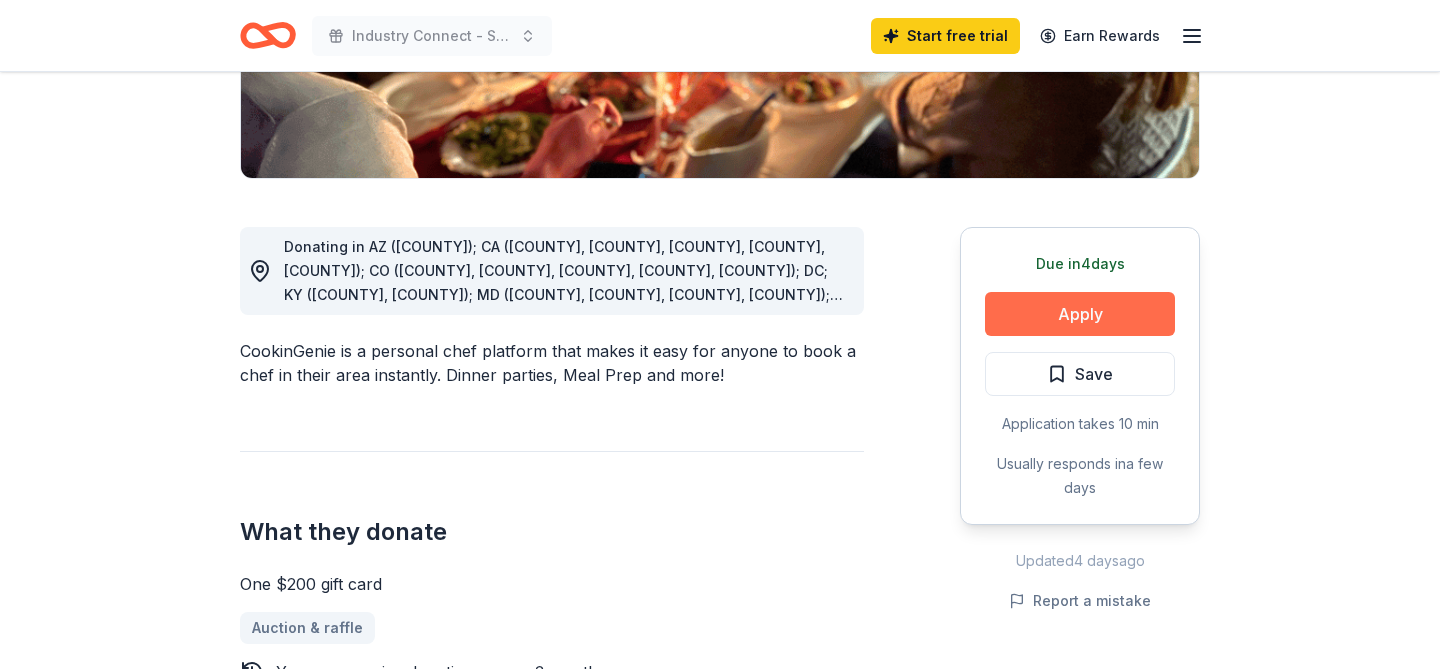 click on "Apply" at bounding box center [1080, 314] 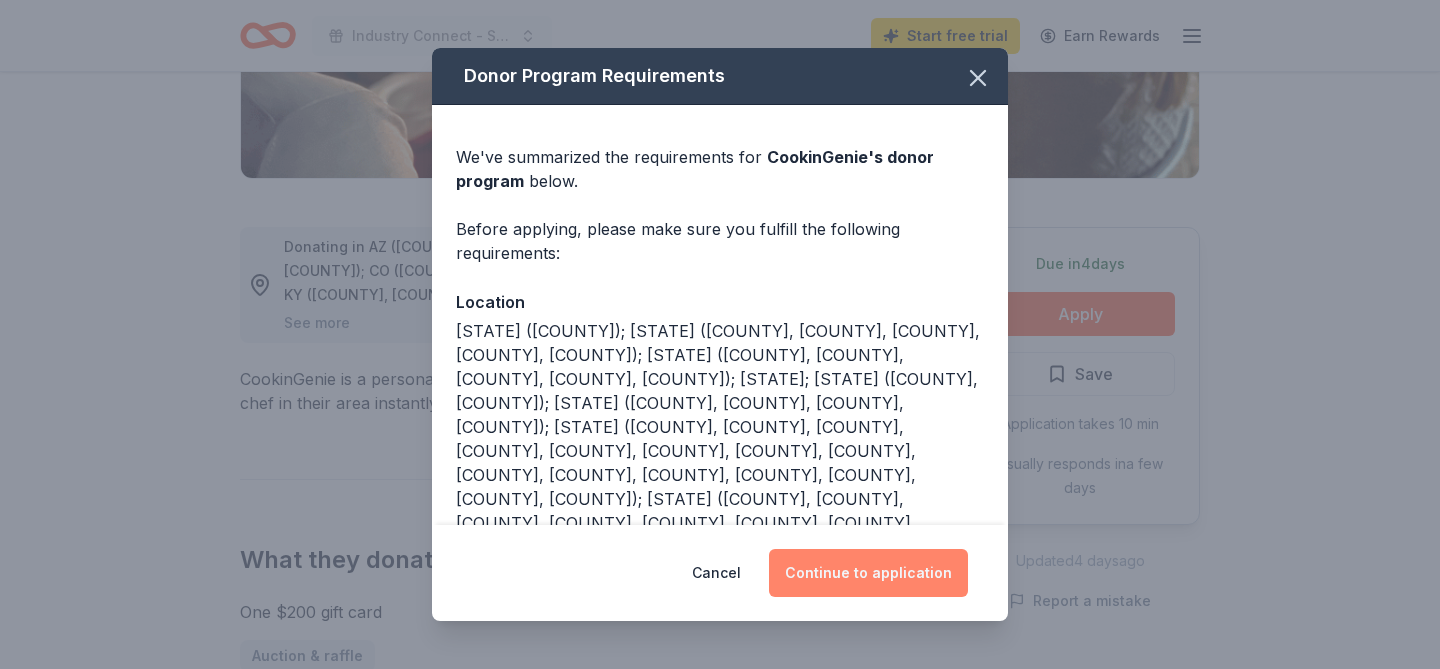 click on "Continue to application" at bounding box center [868, 573] 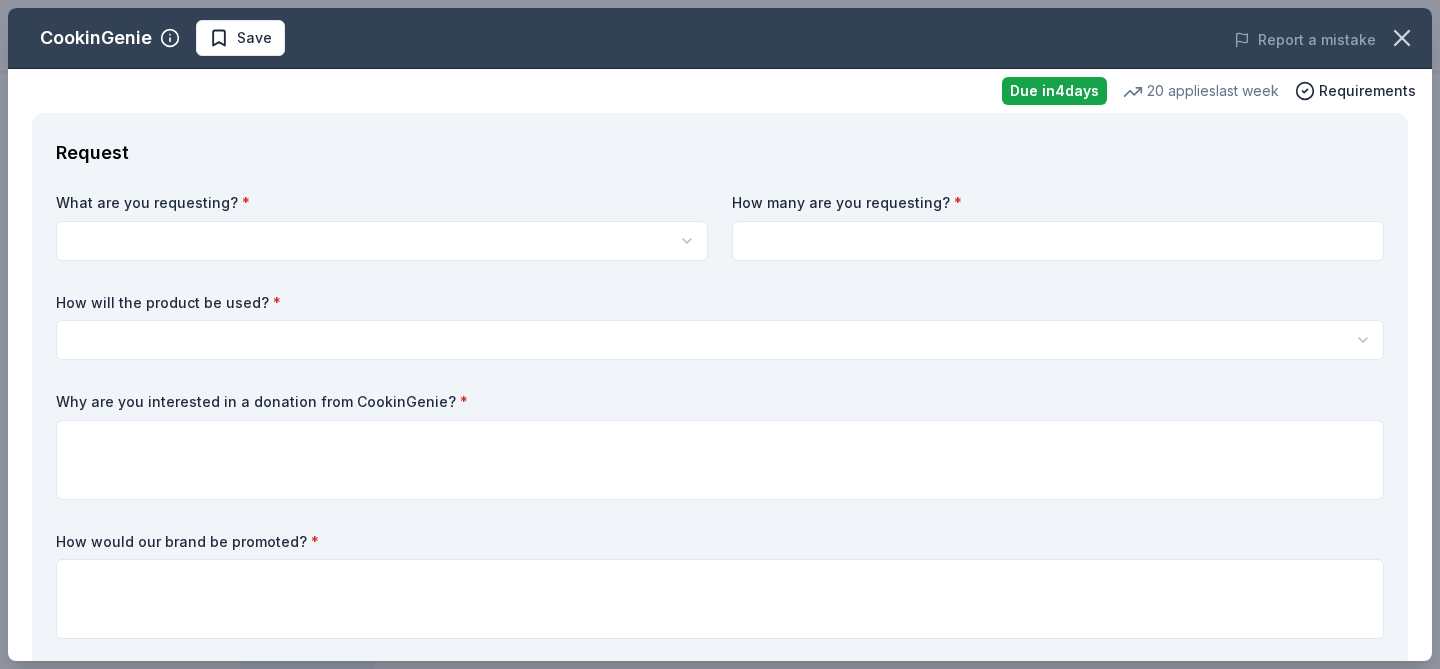 click on "Industry Connect - Speed Networking Event Start free  trial Earn Rewards Due in  4  days Share CookinGenie 5.0 • 5  reviews 20   applies  last week approval rate donation value Share See more CookinGenie is a personal chef platform that makes it easy for anyone to book a chef in their area instantly. Dinner parties, Meal Prep and more! What they donate One $200 gift card Auction & raffle   You may receive donations every   3 months Who they donate to CookinGenie  hasn ' t listed any preferences or eligibility criteria. Due in  4  days Apply Save Application takes 10 min Usually responds in  a few days Updated  4 days  ago Report a mistake approval rate 20 % approved 30 % declined 50 % no response donation value (average) 20% 70% 0% 10% $xx - $xx $xx - $xx $xx - $xx $xx - $xx Start free Pro trial to view approval rates and average donation values 5.0 • 5  reviews NEXT Village San Francisco July 2025 • Approved The Village Network June 2025 • Approved NYOS Charter School April 2025 • Approved • •" at bounding box center [720, -95] 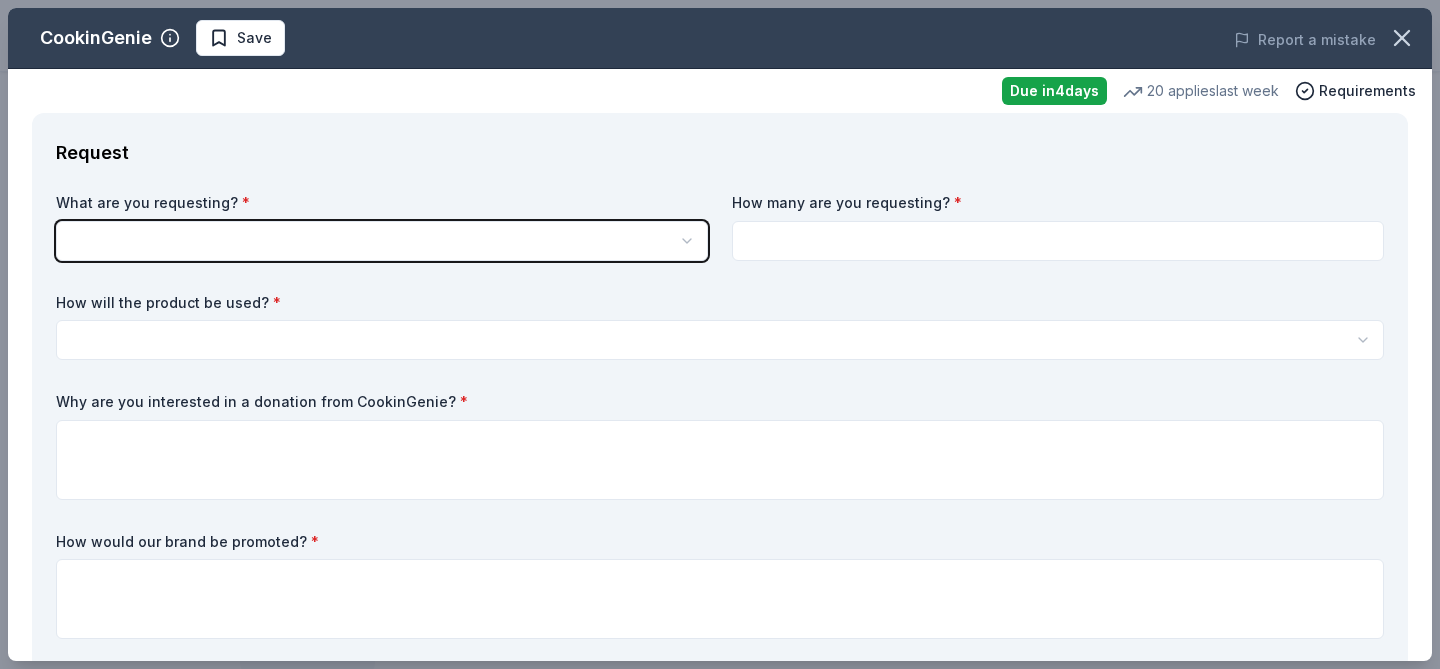 scroll, scrollTop: 0, scrollLeft: 0, axis: both 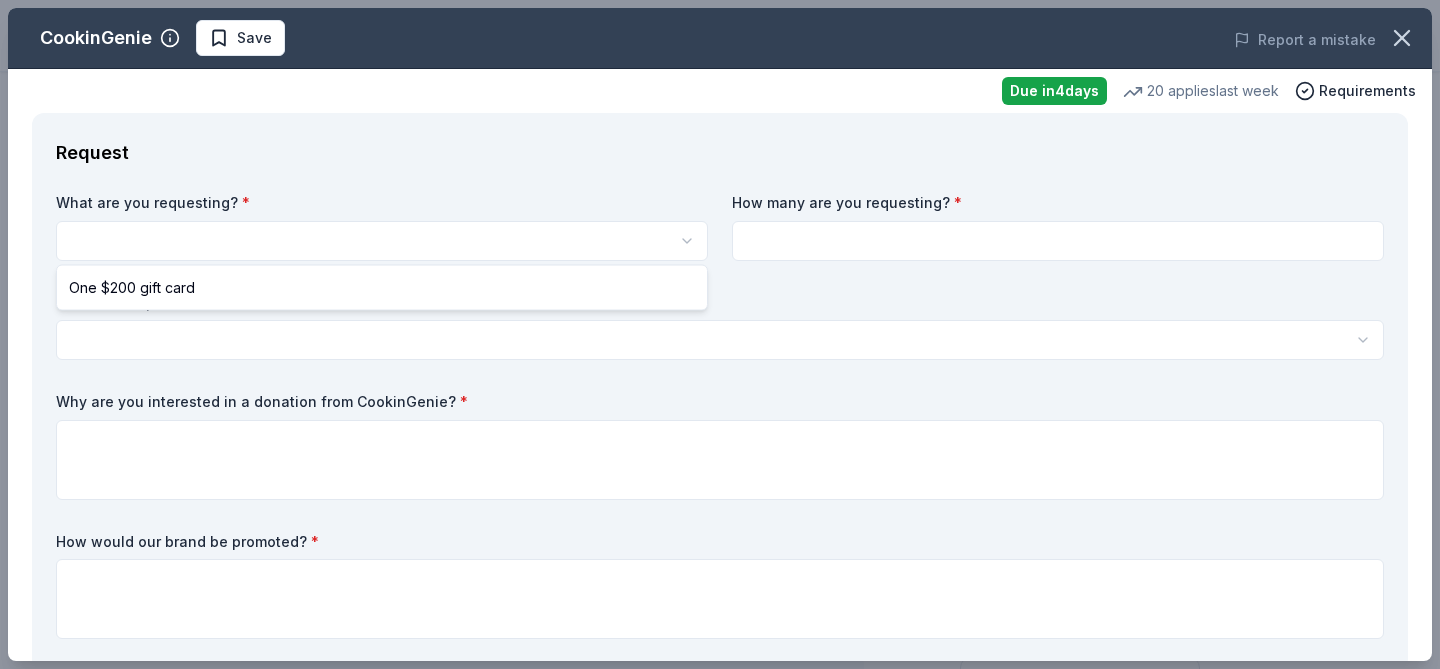 click on "Industry Connect - Speed Networking Event Save Apply Due in  4  days Share CookinGenie 5.0 • 5  reviews 20   applies  last week approval rate donation value Share See more CookinGenie is a personal chef platform that makes it easy for anyone to book a chef in their area instantly. Dinner parties, Meal Prep and more! What they donate One $200 gift card Auction & raffle   You may receive donations every   3 months Who they donate to CookinGenie  hasn ' t listed any preferences or eligibility criteria. Due in  4  days Apply Save Application takes 10 min Usually responds in  a few days Updated  4 days  ago Report a mistake approval rate 20 % approved 30 % declined 50 % no response donation value (average) 20% 70% 0% 10% $xx - $xx $xx - $xx $xx - $xx $xx - $xx Start free Pro trial to view approval rates and average donation values 5.0 • 5  reviews NEXT Village San Francisco July 2025 • Approved They responded quickly and were friendly and easy to communicate with.  We're very pleased with the donation. • 5" at bounding box center (720, 334) 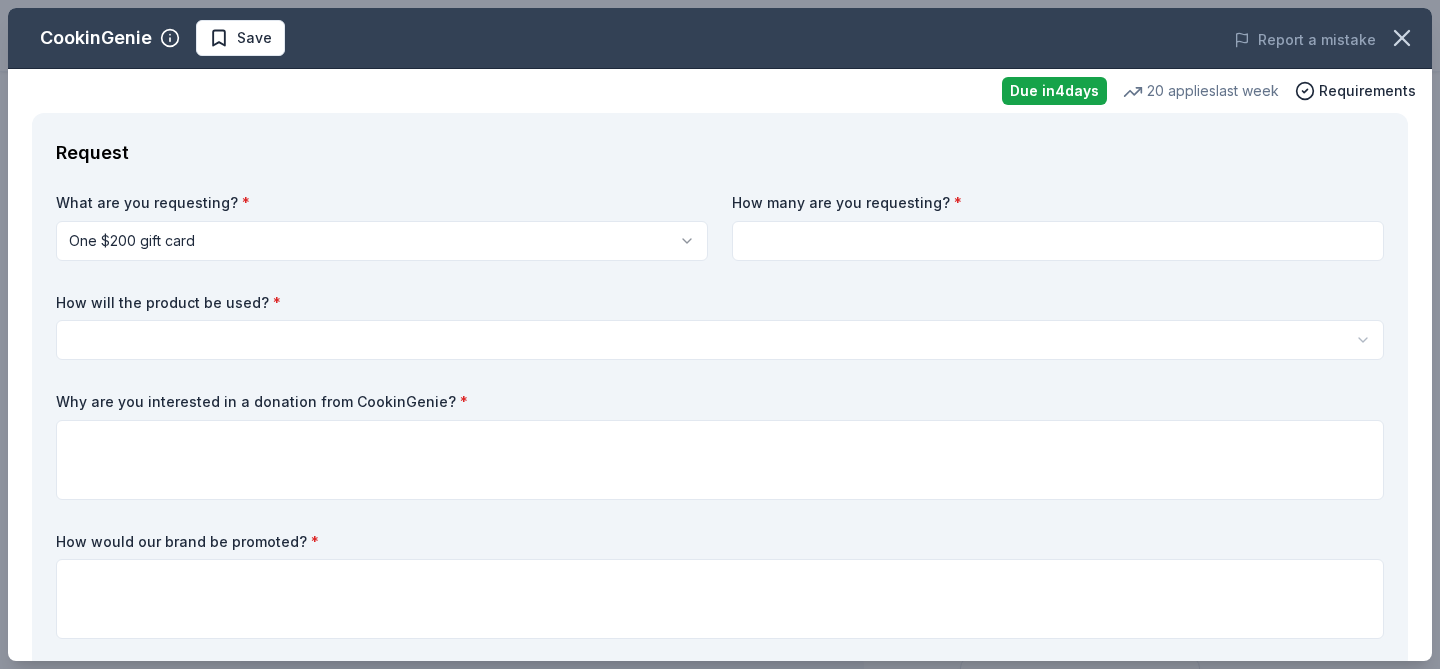click at bounding box center (1058, 241) 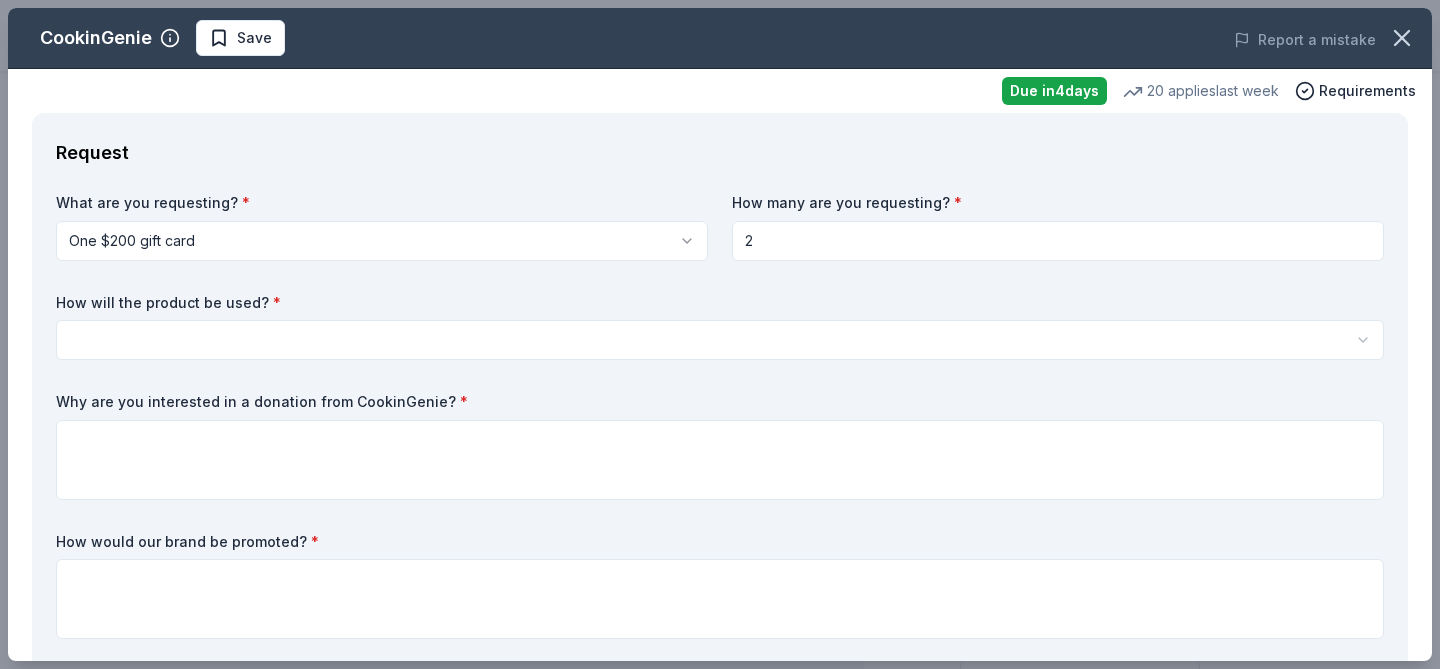 type on "2" 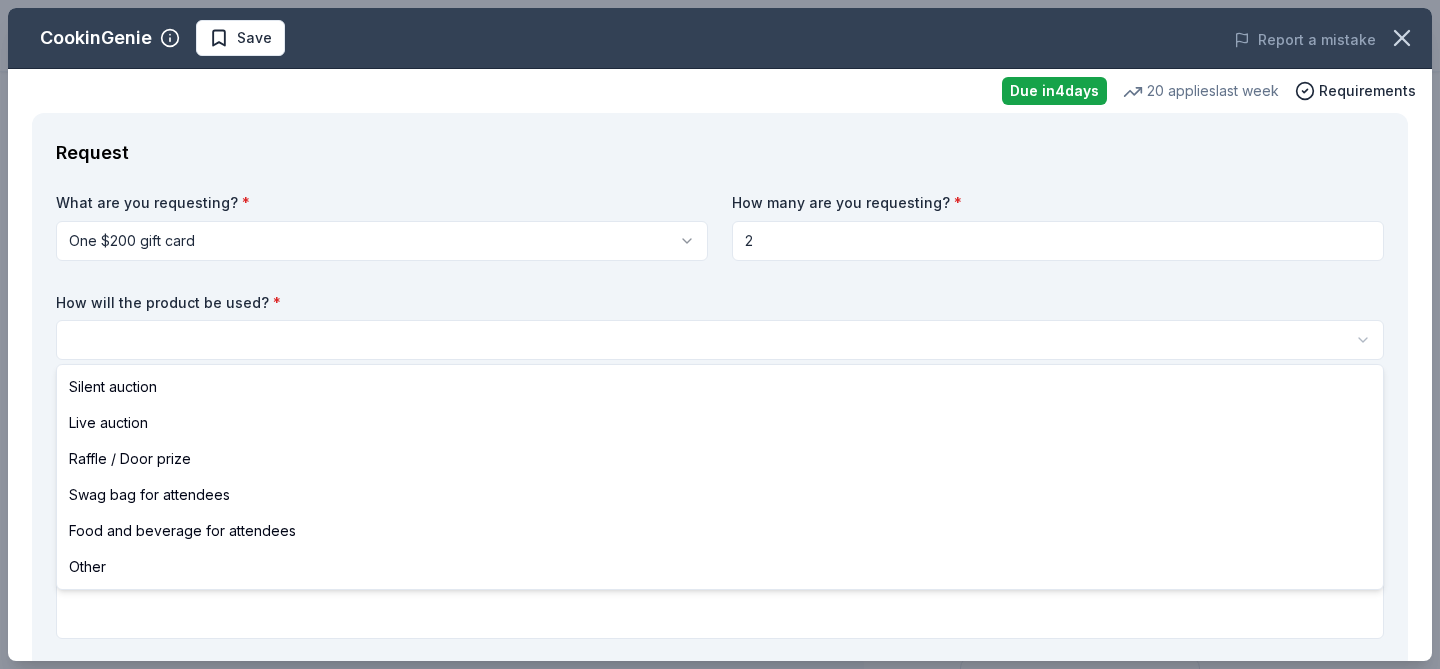 select on "silentAuction" 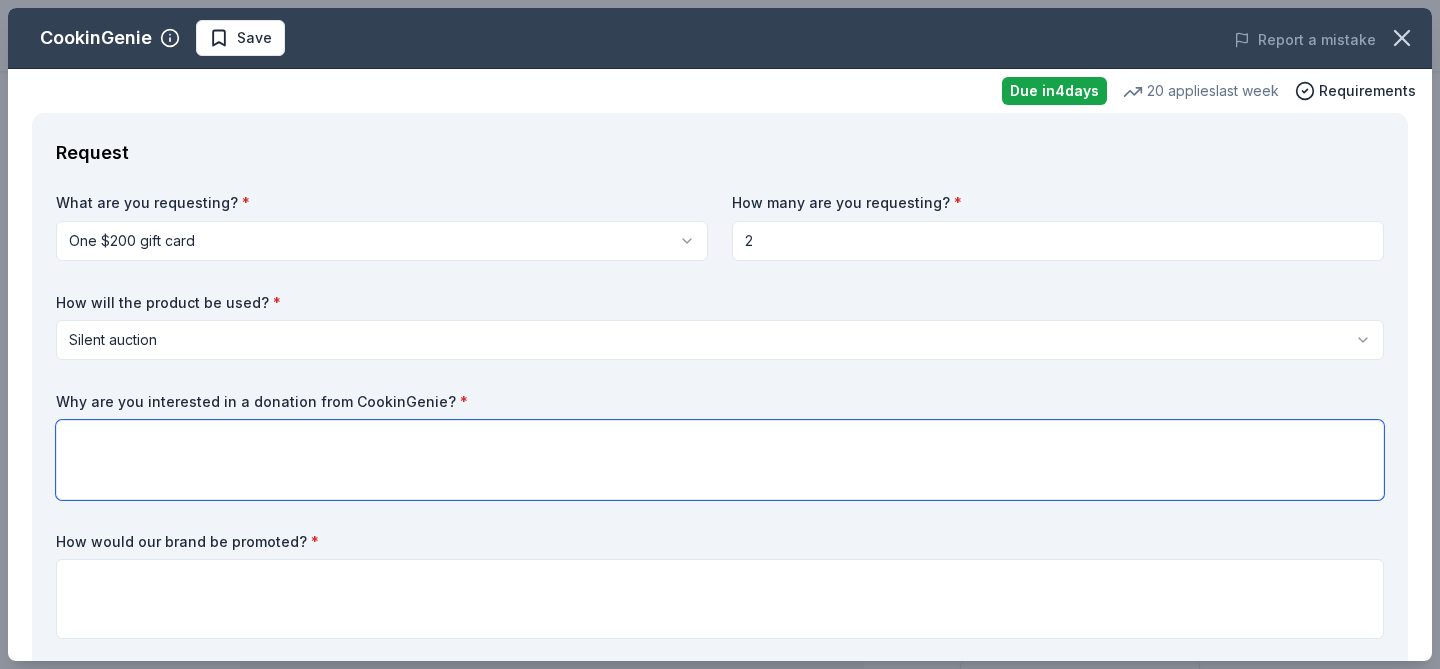click at bounding box center (720, 460) 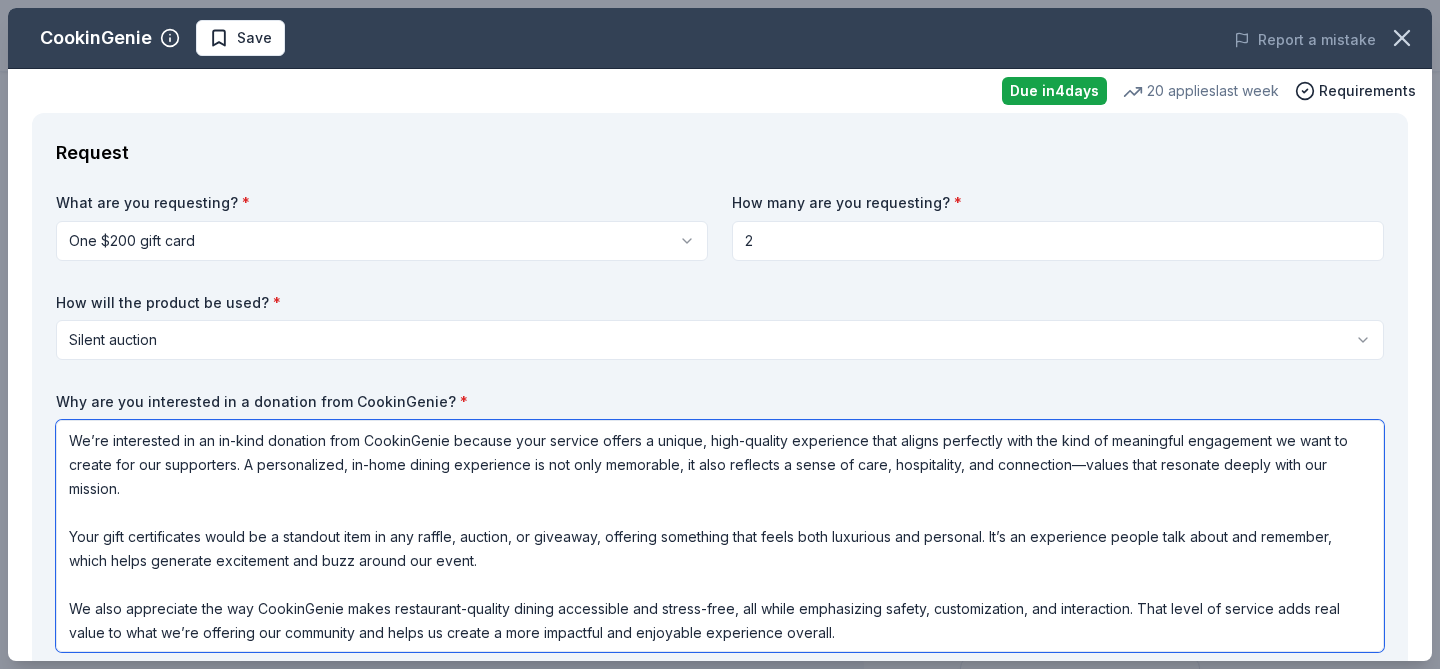 click on "We’re interested in an in-kind donation from CookinGenie because your service offers a unique, high-quality experience that aligns perfectly with the kind of meaningful engagement we want to create for our supporters. A personalized, in-home dining experience is not only memorable, it also reflects a sense of care, hospitality, and connection—values that resonate deeply with our mission.
Your gift certificates would be a standout item in any raffle, auction, or giveaway, offering something that feels both luxurious and personal. It’s an experience people talk about and remember, which helps generate excitement and buzz around our event.
We also appreciate the way CookinGenie makes restaurant-quality dining accessible and stress-free, all while emphasizing safety, customization, and interaction. That level of service adds real value to what we’re offering our community and helps us create a more impactful and enjoyable experience overall." at bounding box center [720, 536] 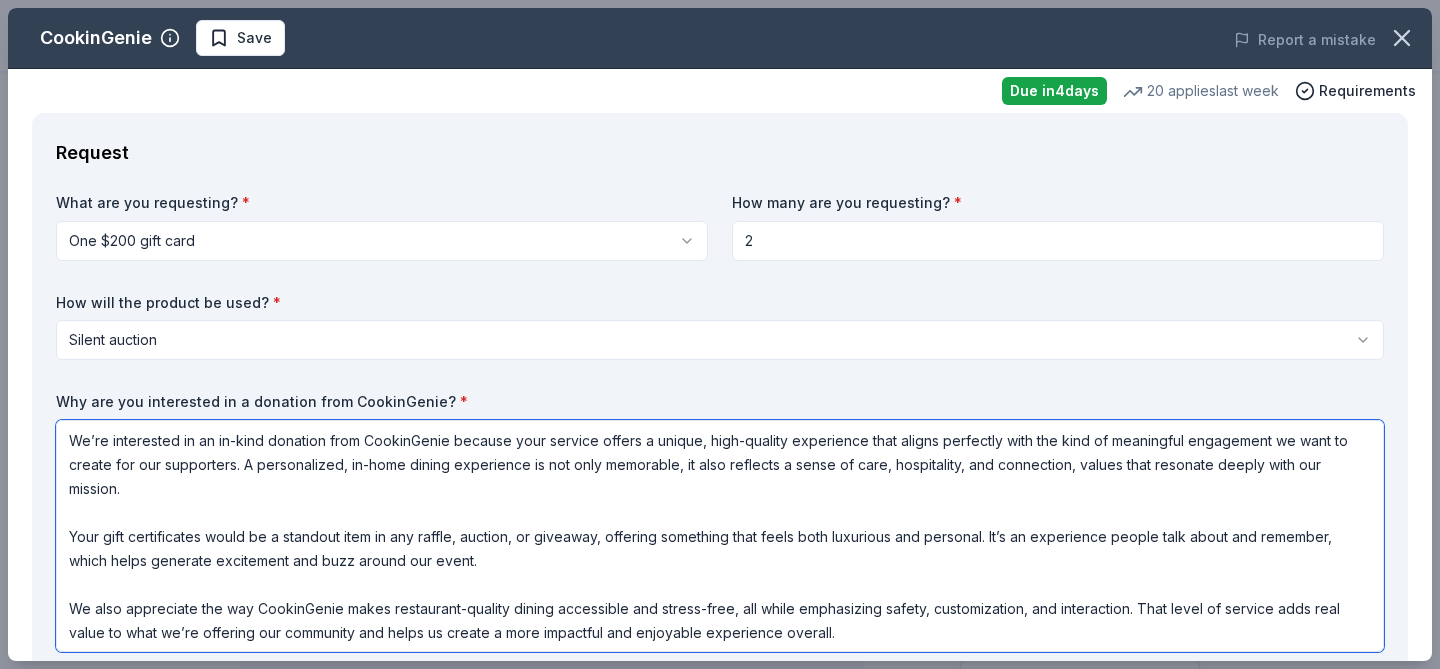 click on "We’re interested in an in-kind donation from CookinGenie because your service offers a unique, high-quality experience that aligns perfectly with the kind of meaningful engagement we want to create for our supporters. A personalized, in-home dining experience is not only memorable, it also reflects a sense of care, hospitality, and connection, values that resonate deeply with our mission.
Your gift certificates would be a standout item in any raffle, auction, or giveaway, offering something that feels both luxurious and personal. It’s an experience people talk about and remember, which helps generate excitement and buzz around our event.
We also appreciate the way CookinGenie makes restaurant-quality dining accessible and stress-free, all while emphasizing safety, customization, and interaction. That level of service adds real value to what we’re offering our community and helps us create a more impactful and enjoyable experience overall." at bounding box center (720, 536) 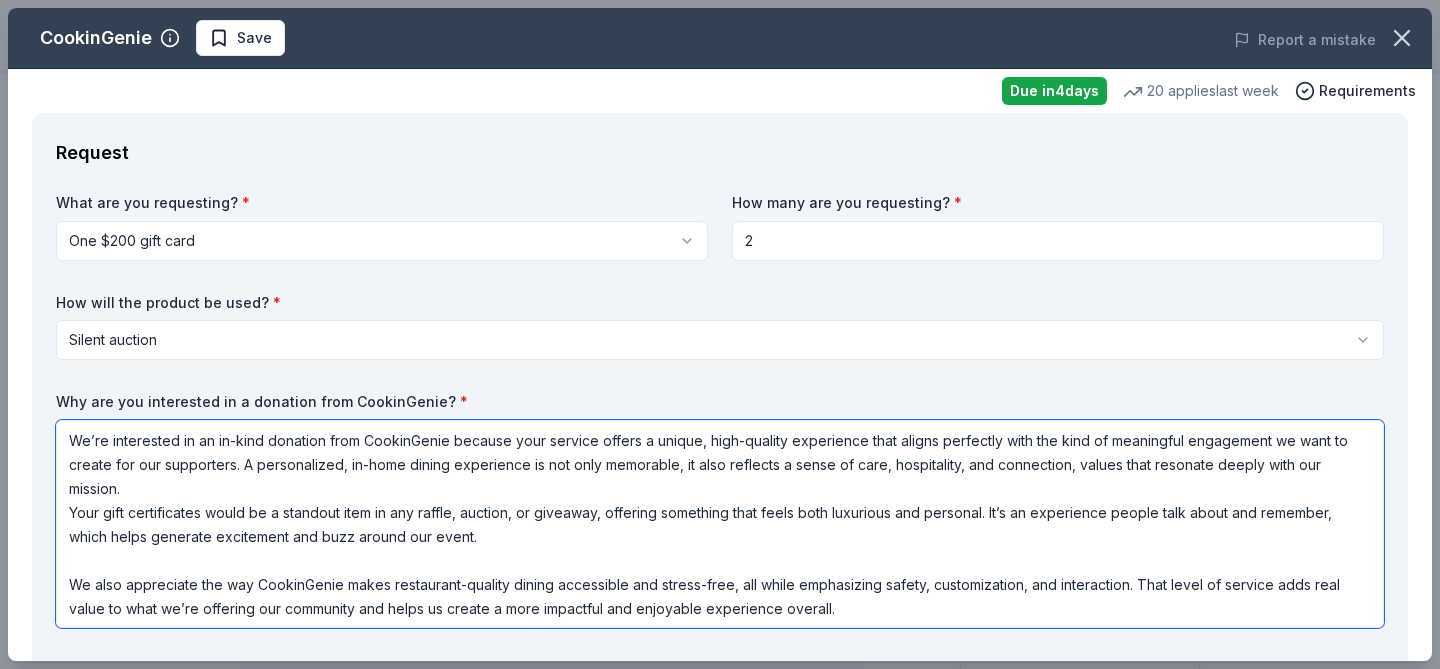click on "We’re interested in an in-kind donation from CookinGenie because your service offers a unique, high-quality experience that aligns perfectly with the kind of meaningful engagement we want to create for our supporters. A personalized, in-home dining experience is not only memorable, it also reflects a sense of care, hospitality, and connection, values that resonate deeply with our mission.
Your gift certificates would be a standout item in any raffle, auction, or giveaway, offering something that feels both luxurious and personal. It’s an experience people talk about and remember, which helps generate excitement and buzz around our event.
We also appreciate the way CookinGenie makes restaurant-quality dining accessible and stress-free, all while emphasizing safety, customization, and interaction. That level of service adds real value to what we’re offering our community and helps us create a more impactful and enjoyable experience overall." at bounding box center [720, 524] 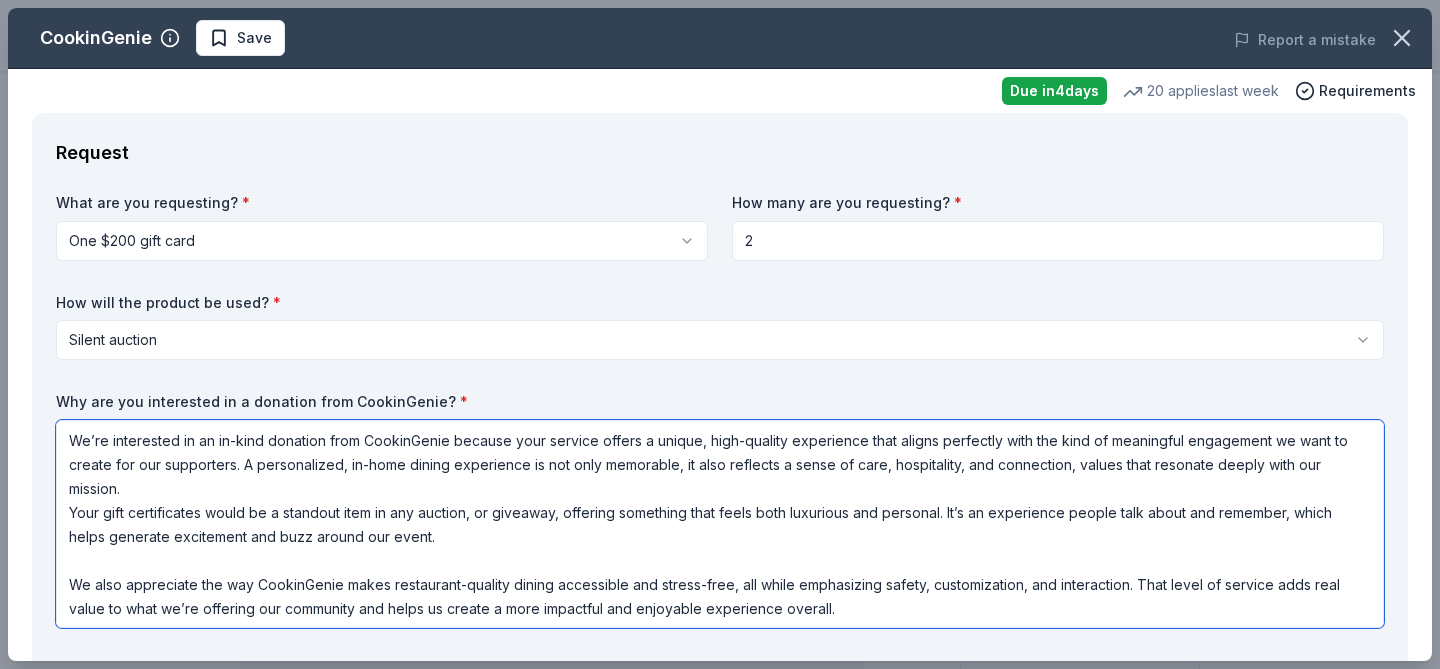 click on "We’re interested in an in-kind donation from CookinGenie because your service offers a unique, high-quality experience that aligns perfectly with the kind of meaningful engagement we want to create for our supporters. A personalized, in-home dining experience is not only memorable, it also reflects a sense of care, hospitality, and connection, values that resonate deeply with our mission.
Your gift certificates would be a standout item in any auction, or giveaway, offering something that feels both luxurious and personal. It’s an experience people talk about and remember, which helps generate excitement and buzz around our event.
We also appreciate the way CookinGenie makes restaurant-quality dining accessible and stress-free, all while emphasizing safety, customization, and interaction. That level of service adds real value to what we’re offering our community and helps us create a more impactful and enjoyable experience overall." at bounding box center (720, 524) 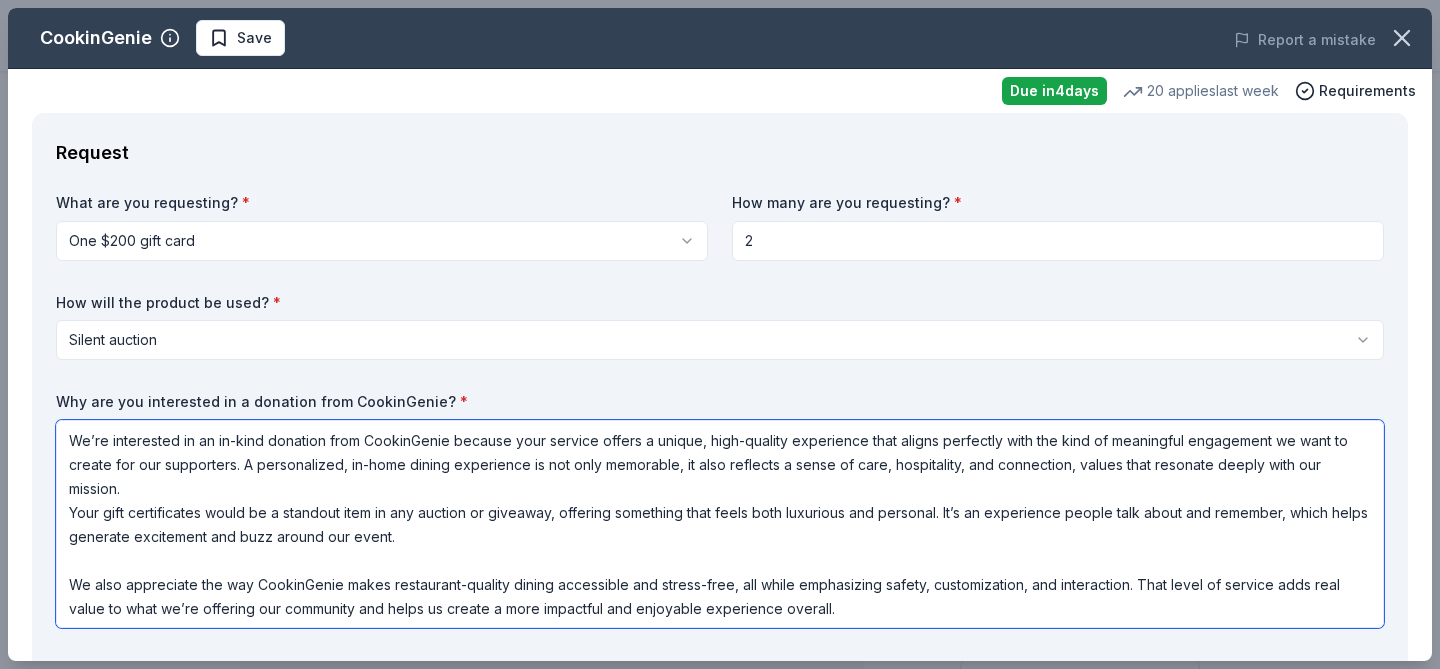 scroll, scrollTop: 2, scrollLeft: 0, axis: vertical 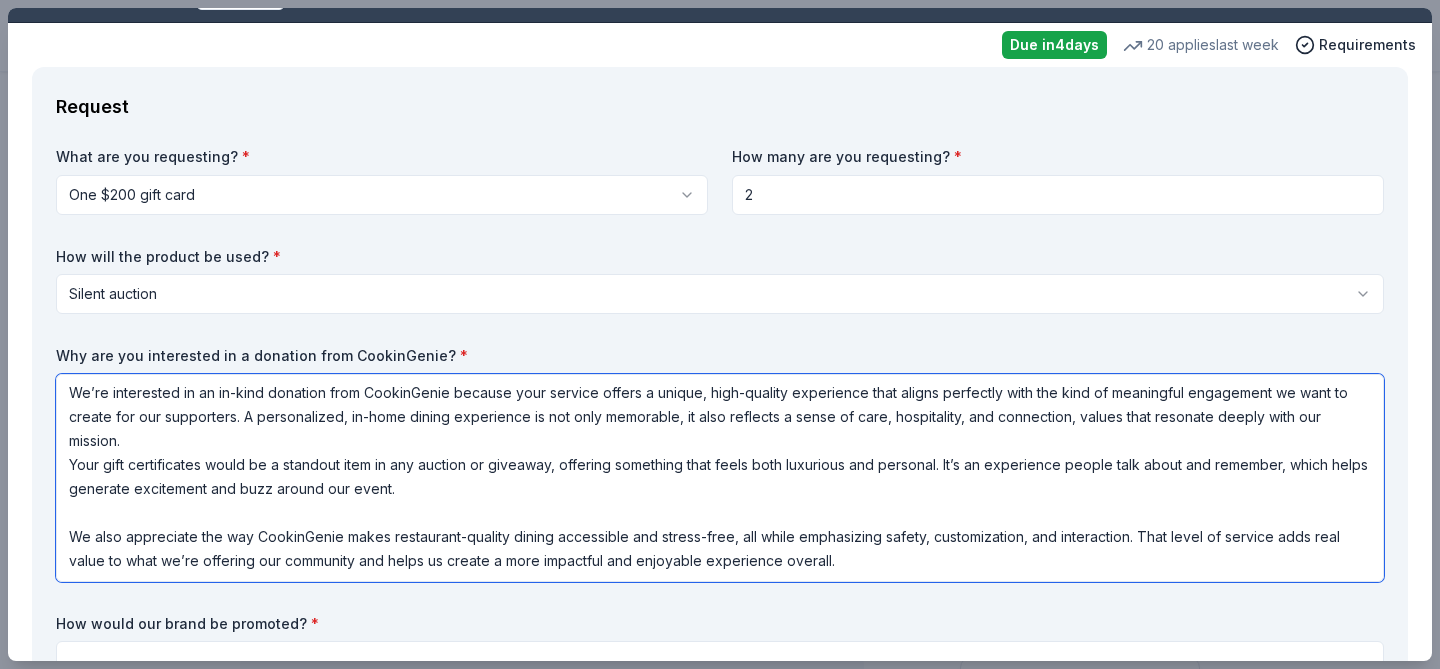 click on "We’re interested in an in-kind donation from CookinGenie because your service offers a unique, high-quality experience that aligns perfectly with the kind of meaningful engagement we want to create for our supporters. A personalized, in-home dining experience is not only memorable, it also reflects a sense of care, hospitality, and connection, values that resonate deeply with our mission.
Your gift certificates would be a standout item in any auction or giveaway, offering something that feels both luxurious and personal. It’s an experience people talk about and remember, which helps generate excitement and buzz around our event.
We also appreciate the way CookinGenie makes restaurant-quality dining accessible and stress-free, all while emphasizing safety, customization, and interaction. That level of service adds real value to what we’re offering our community and helps us create a more impactful and enjoyable experience overall." at bounding box center [720, 478] 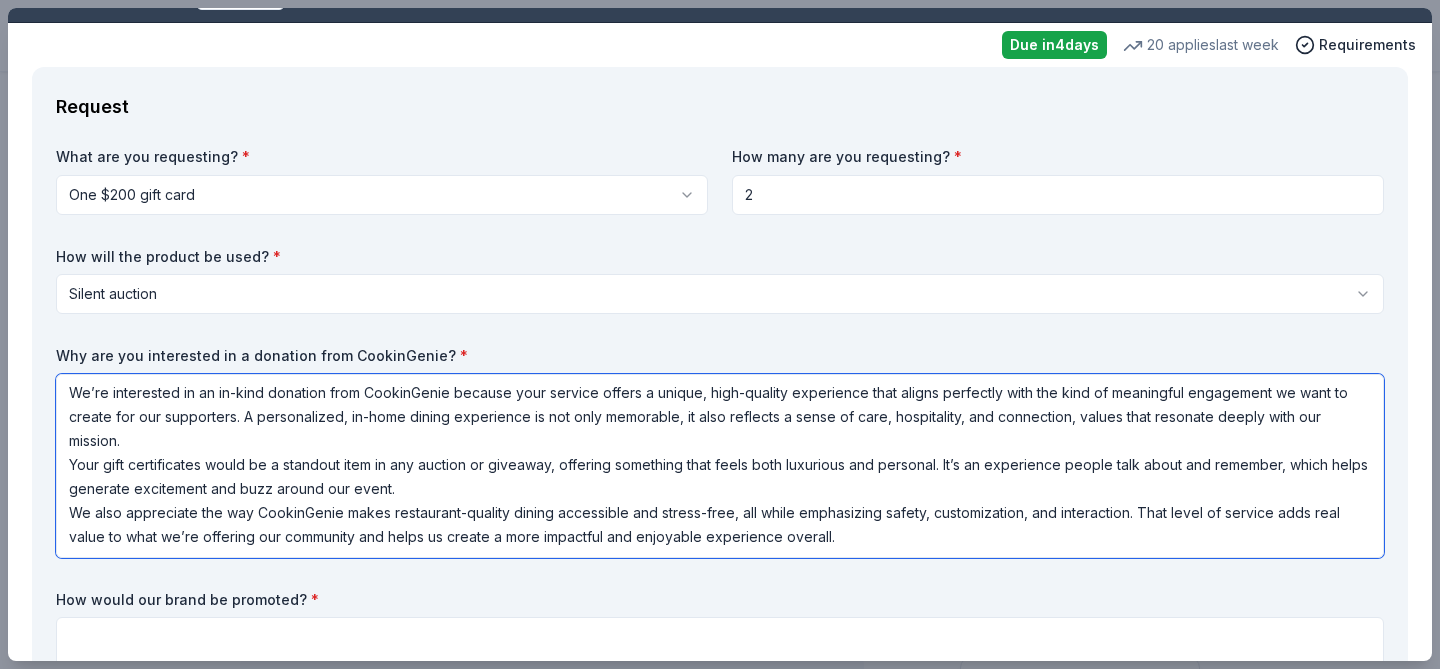 scroll, scrollTop: 0, scrollLeft: 0, axis: both 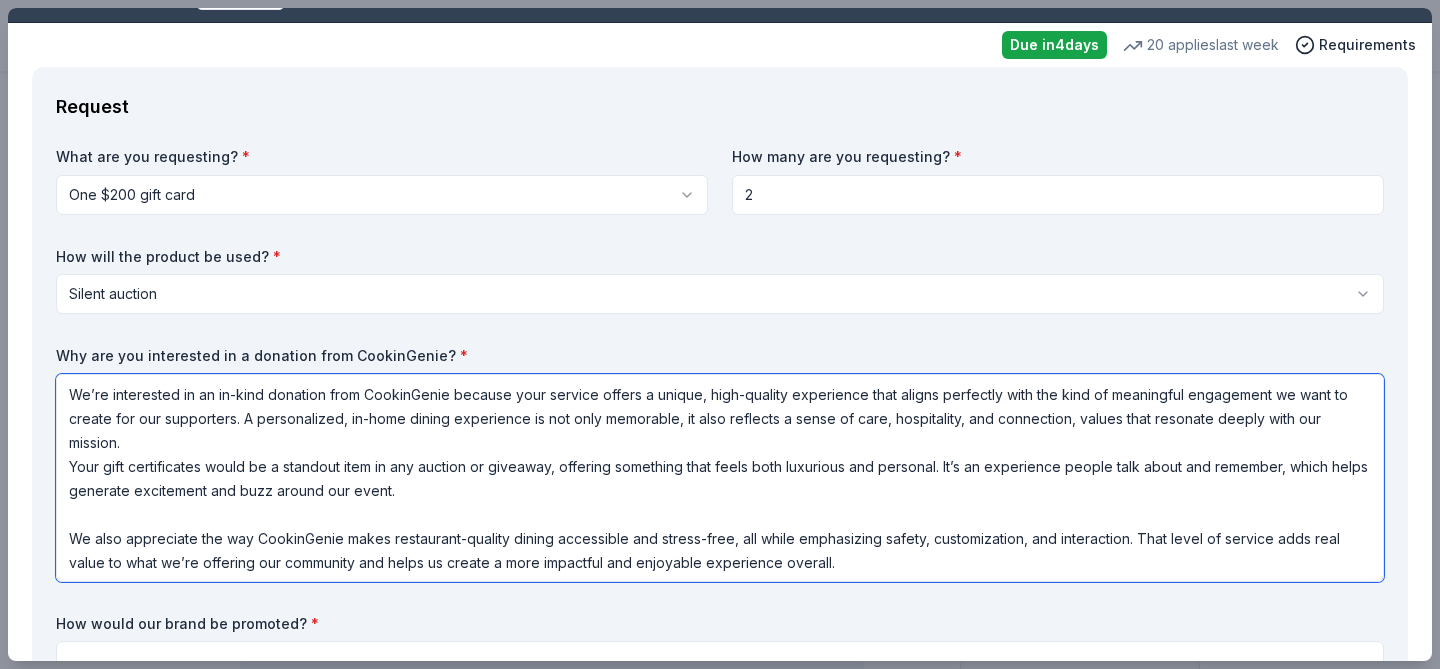 click on "We’re interested in an in-kind donation from CookinGenie because your service offers a unique, high-quality experience that aligns perfectly with the kind of meaningful engagement we want to create for our supporters. A personalized, in-home dining experience is not only memorable, it also reflects a sense of care, hospitality, and connection, values that resonate deeply with our mission.
Your gift certificates would be a standout item in any auction or giveaway, offering something that feels both luxurious and personal. It’s an experience people talk about and remember, which helps generate excitement and buzz around our event.
We also appreciate the way CookinGenie makes restaurant-quality dining accessible and stress-free, all while emphasizing safety, customization, and interaction. That level of service adds real value to what we’re offering our community and helps us create a more impactful and enjoyable experience overall." at bounding box center (720, 478) 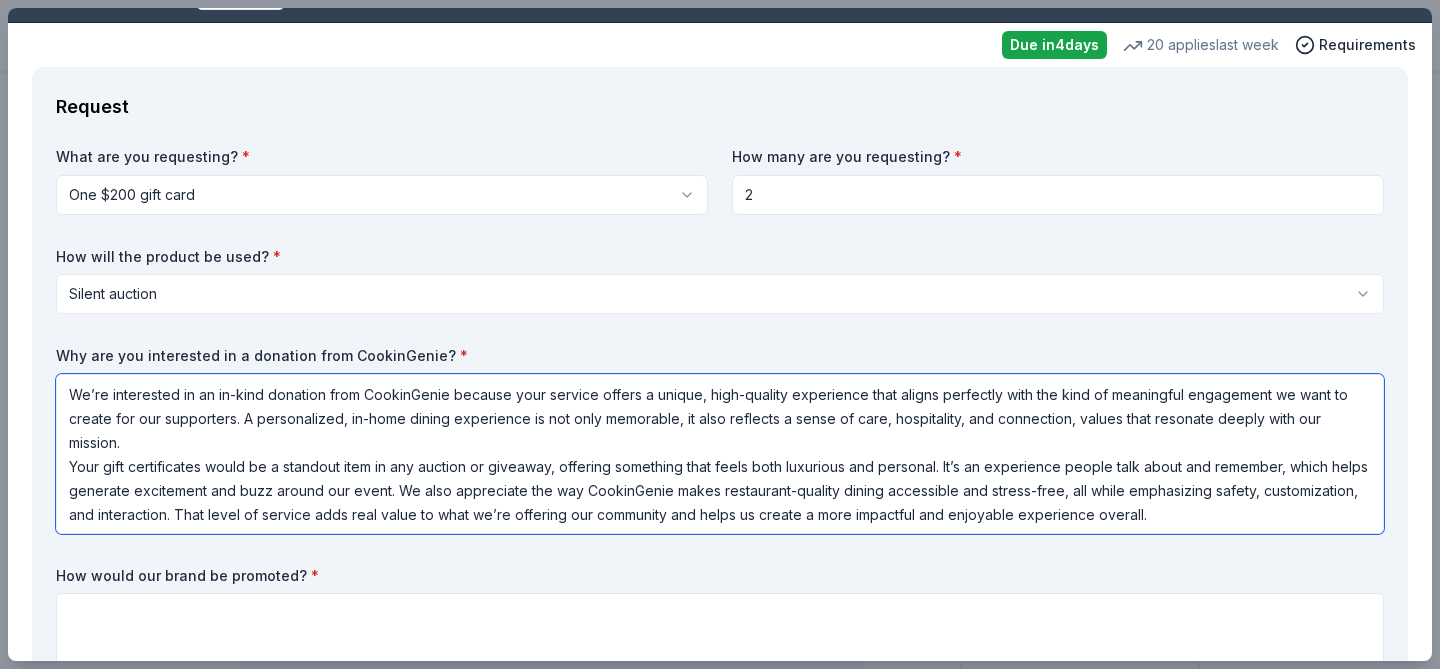 click on "We’re interested in an in-kind donation from CookinGenie because your service offers a unique, high-quality experience that aligns perfectly with the kind of meaningful engagement we want to create for our supporters. A personalized, in-home dining experience is not only memorable, it also reflects a sense of care, hospitality, and connection, values that resonate deeply with our mission.
Your gift certificates would be a standout item in any auction or giveaway, offering something that feels both luxurious and personal. It’s an experience people talk about and remember, which helps generate excitement and buzz around our event. We also appreciate the way CookinGenie makes restaurant-quality dining accessible and stress-free, all while emphasizing safety, customization, and interaction. That level of service adds real value to what we’re offering our community and helps us create a more impactful and enjoyable experience overall." at bounding box center [720, 454] 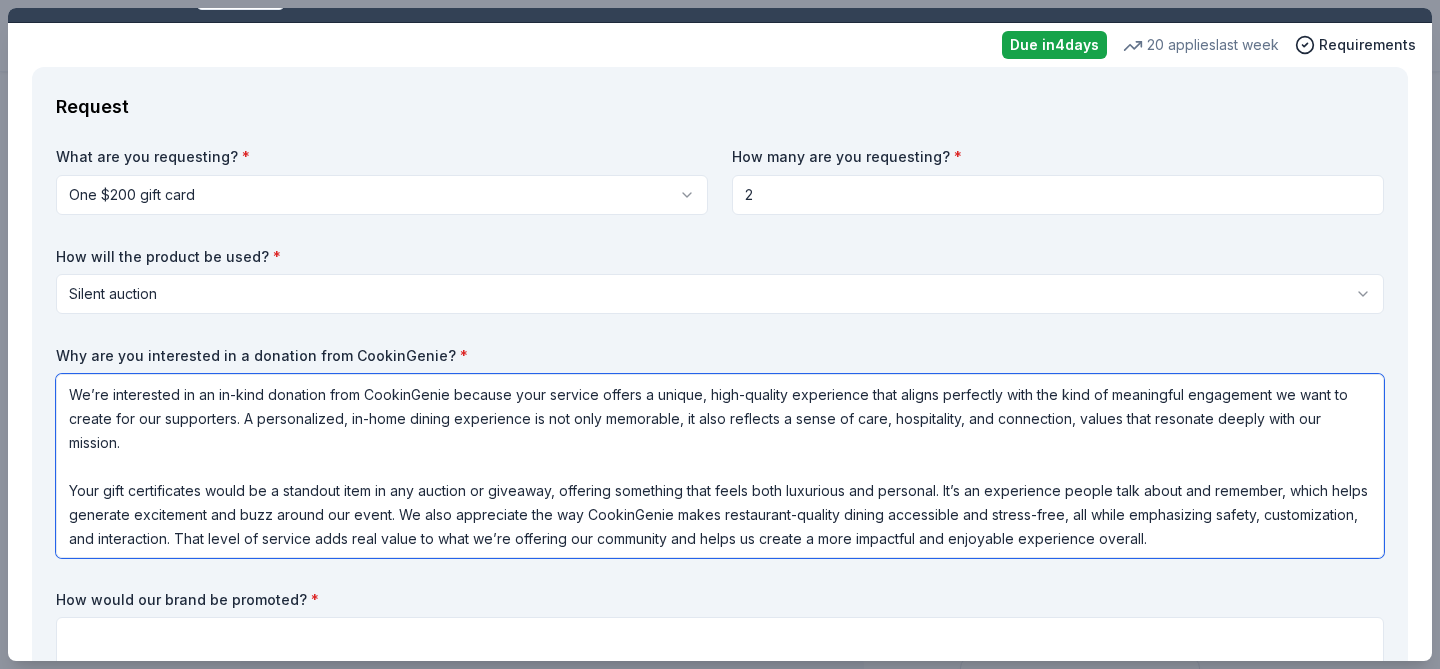 scroll, scrollTop: 2, scrollLeft: 0, axis: vertical 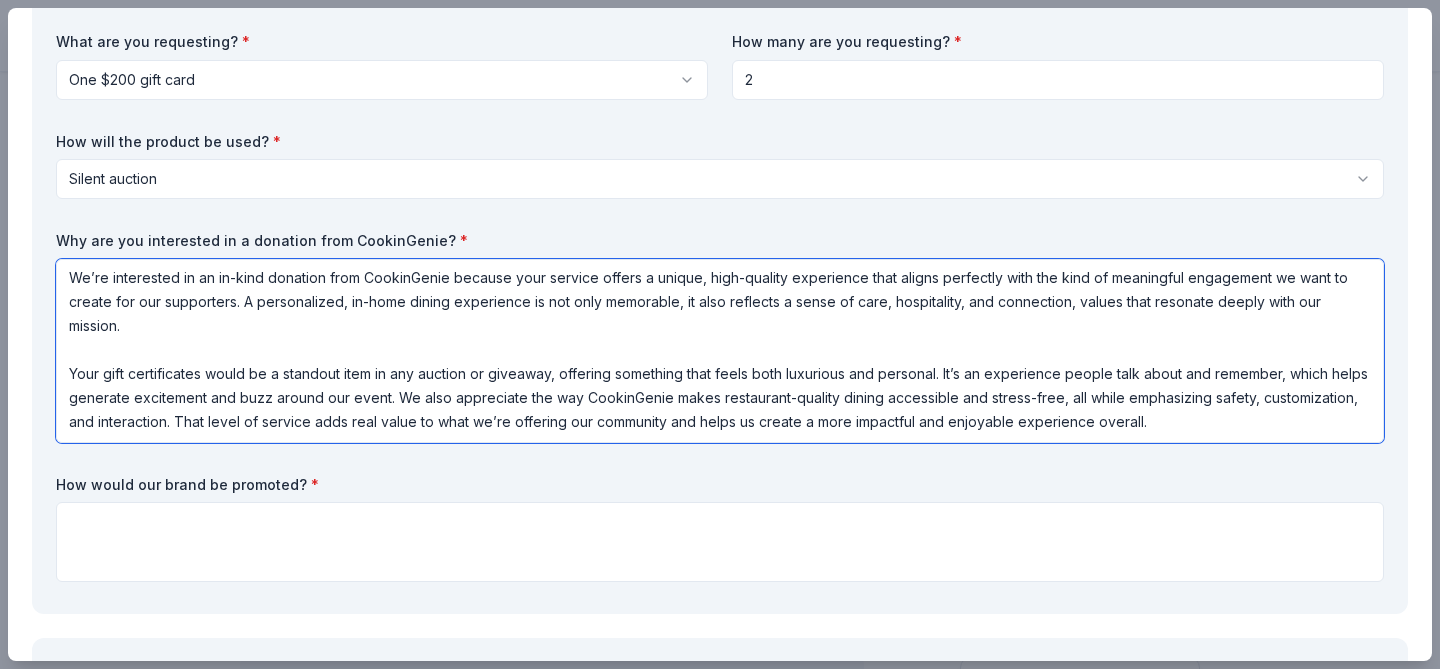 type on "We’re interested in an in-kind donation from CookinGenie because your service offers a unique, high-quality experience that aligns perfectly with the kind of meaningful engagement we want to create for our supporters. A personalized, in-home dining experience is not only memorable, it also reflects a sense of care, hospitality, and connection, values that resonate deeply with our mission.
Your gift certificates would be a standout item in any auction or giveaway, offering something that feels both luxurious and personal. It’s an experience people talk about and remember, which helps generate excitement and buzz around our event. We also appreciate the way CookinGenie makes restaurant-quality dining accessible and stress-free, all while emphasizing safety, customization, and interaction. That level of service adds real value to what we’re offering our community and helps us create a more impactful and enjoyable experience overall." 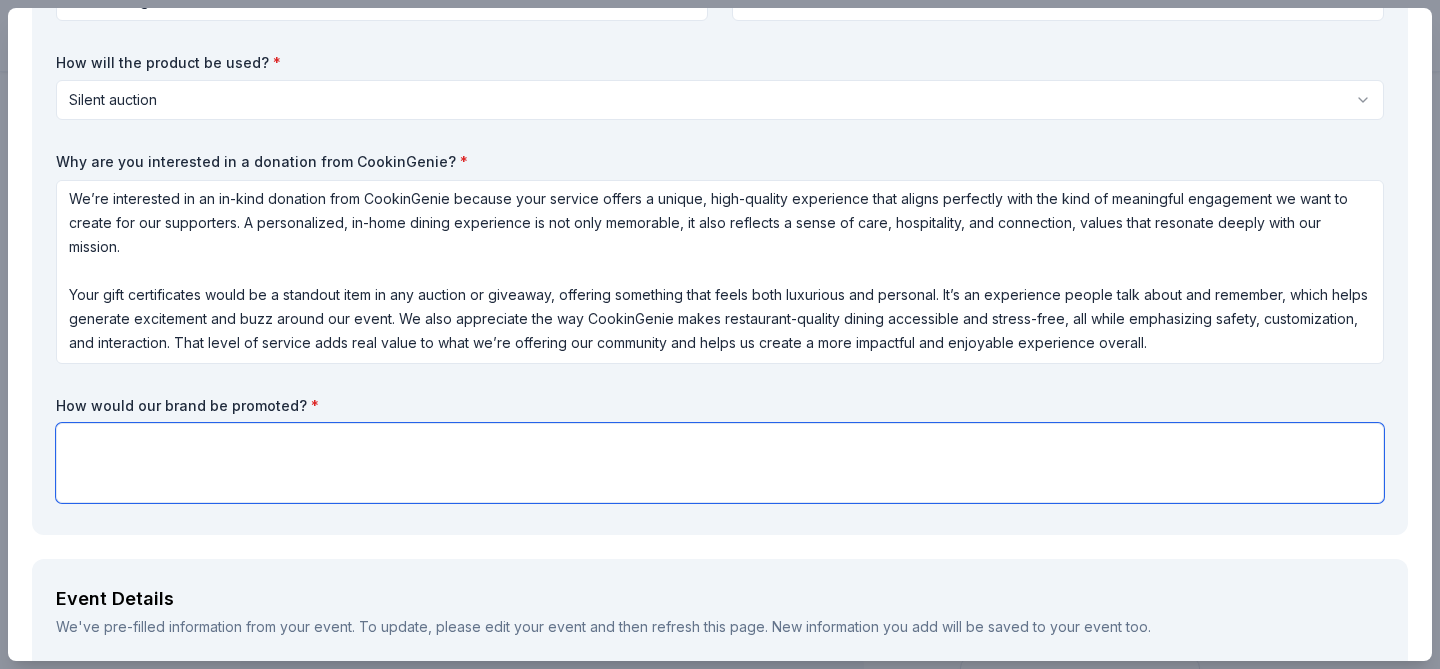 click at bounding box center (720, 463) 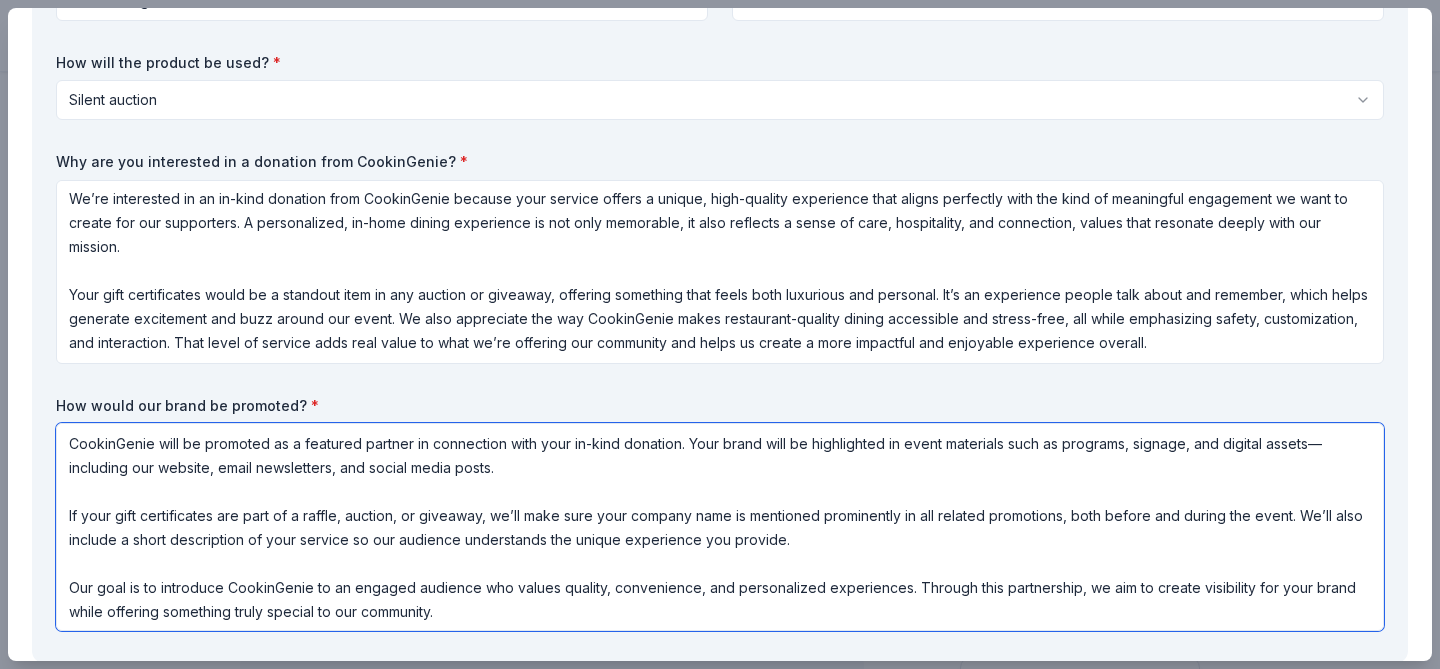 click on "CookinGenie will be promoted as a featured partner in connection with your in-kind donation. Your brand will be highlighted in event materials such as programs, signage, and digital assets—including our website, email newsletters, and social media posts.
If your gift certificates are part of a raffle, auction, or giveaway, we’ll make sure your company name is mentioned prominently in all related promotions, both before and during the event. We’ll also include a short description of your service so our audience understands the unique experience you provide.
Our goal is to introduce CookinGenie to an engaged audience who values quality, convenience, and personalized experiences. Through this partnership, we aim to create visibility for your brand while offering something truly special to our community." at bounding box center [720, 527] 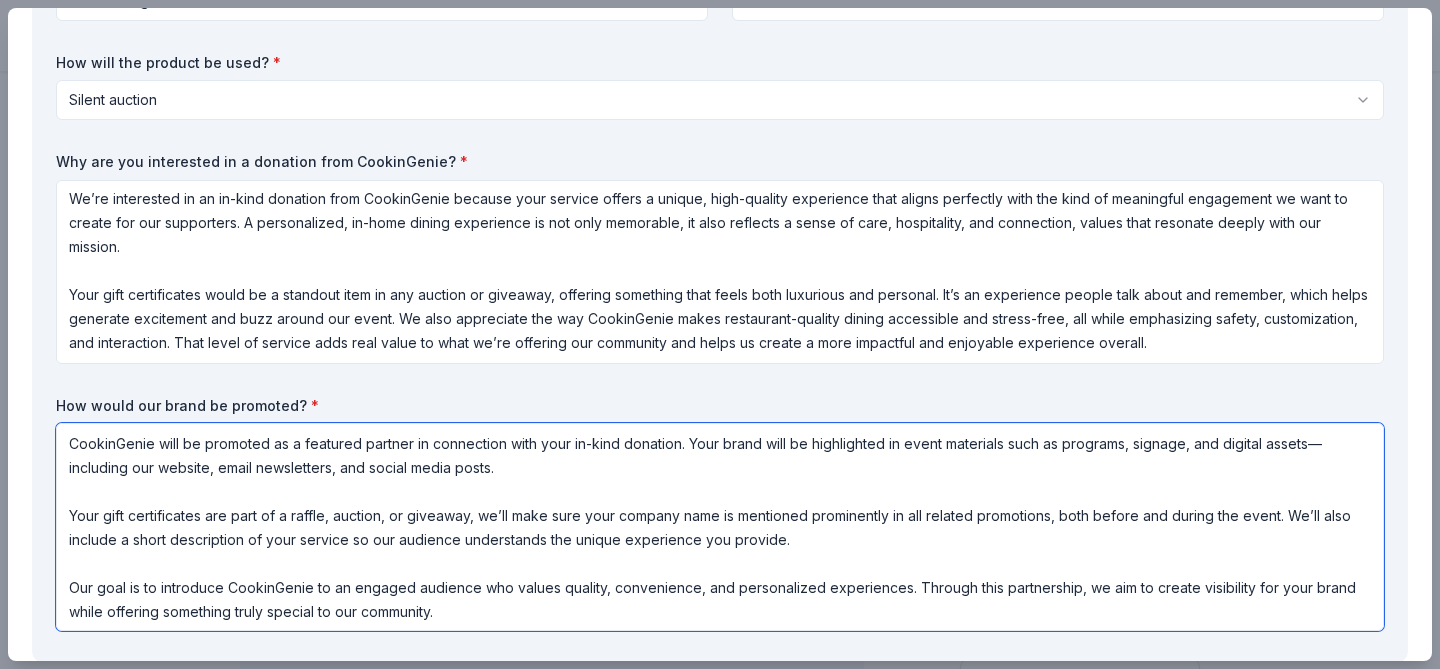 drag, startPoint x: 229, startPoint y: 520, endPoint x: 205, endPoint y: 520, distance: 24 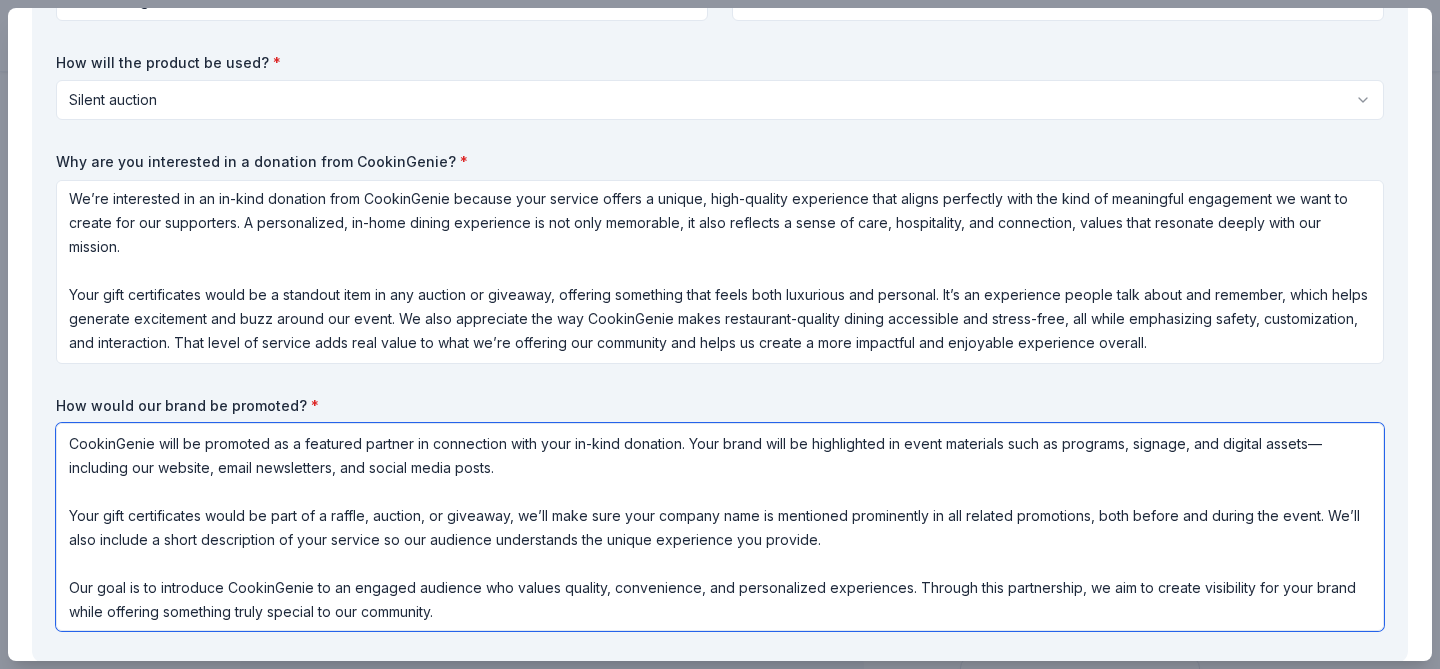 drag, startPoint x: 373, startPoint y: 519, endPoint x: 324, endPoint y: 520, distance: 49.010204 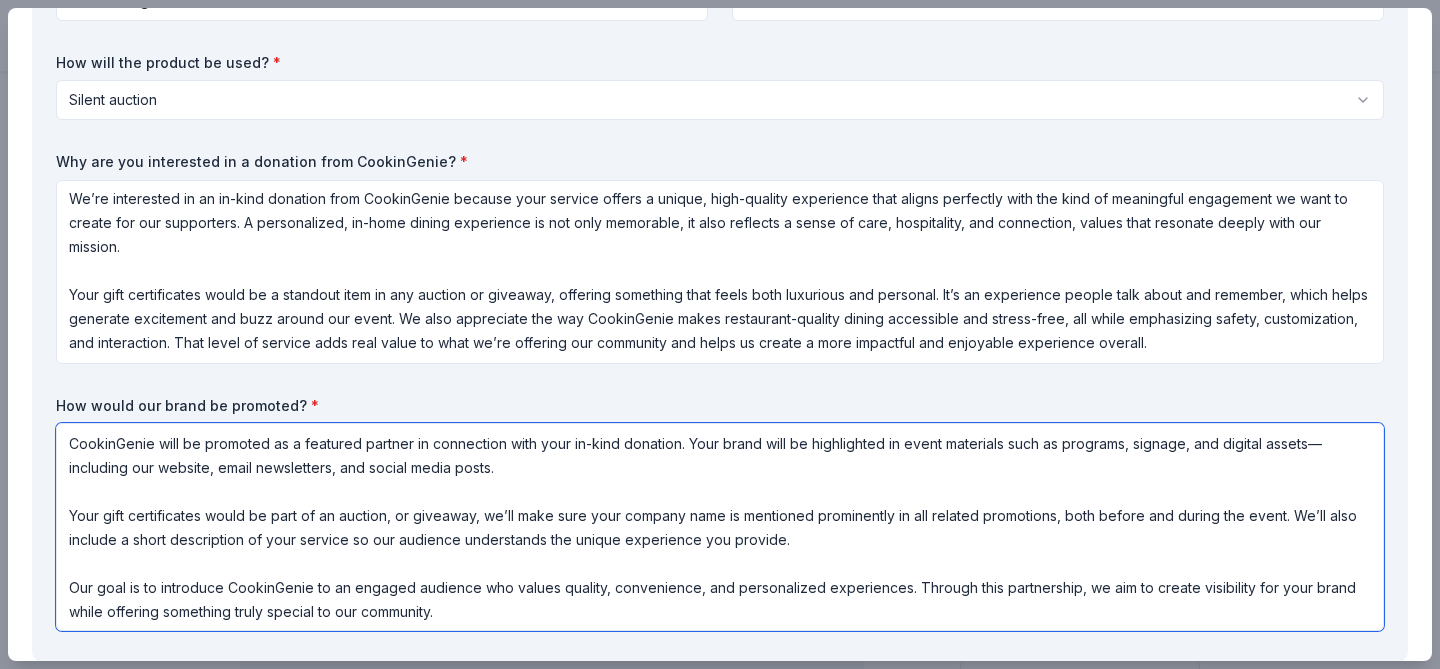 click on "CookinGenie will be promoted as a featured partner in connection with your in-kind donation. Your brand will be highlighted in event materials such as programs, signage, and digital assets—including our website, email newsletters, and social media posts.
Your gift certificates would be part of an auction, or giveaway, we’ll make sure your company name is mentioned prominently in all related promotions, both before and during the event. We’ll also include a short description of your service so our audience understands the unique experience you provide.
Our goal is to introduce CookinGenie to an engaged audience who values quality, convenience, and personalized experiences. Through this partnership, we aim to create visibility for your brand while offering something truly special to our community." at bounding box center (720, 527) 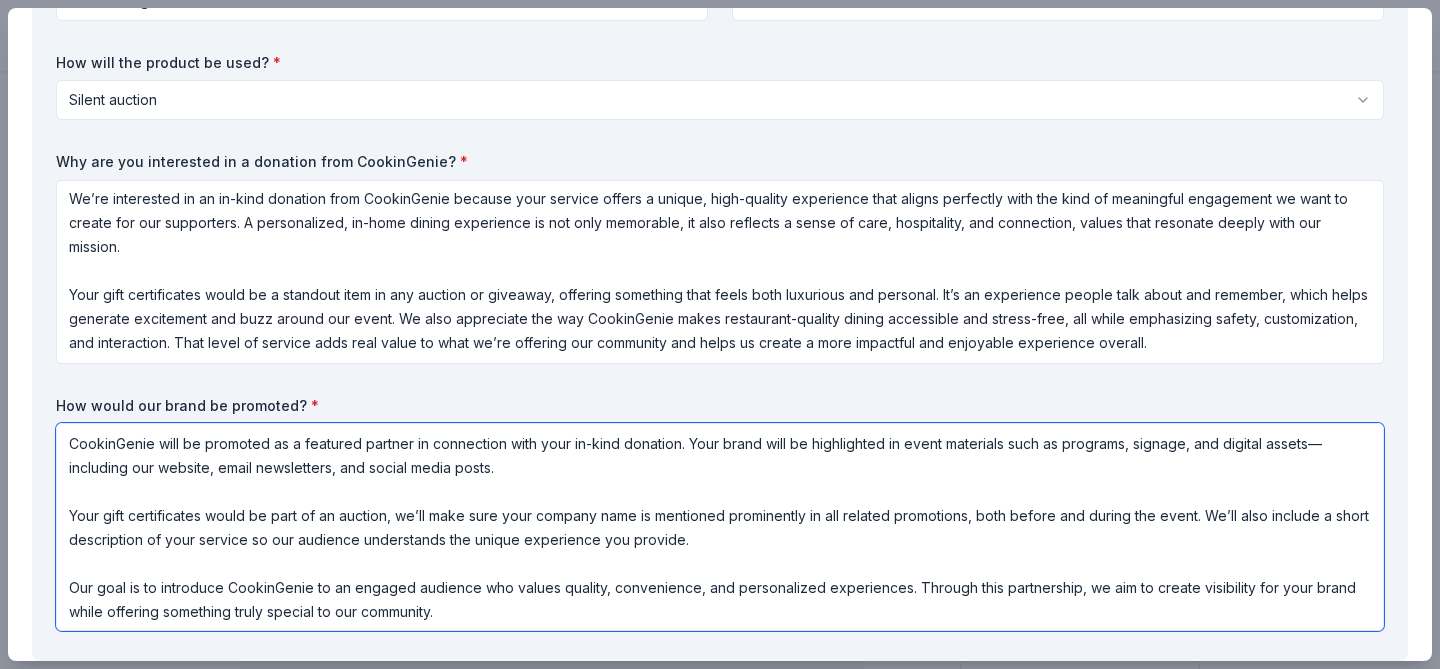click on "CookinGenie will be promoted as a featured partner in connection with your in-kind donation. Your brand will be highlighted in event materials such as programs, signage, and digital assets—including our website, email newsletters, and social media posts.
Your gift certificates would be part of an auction, we’ll make sure your company name is mentioned prominently in all related promotions, both before and during the event. We’ll also include a short description of your service so our audience understands the unique experience you provide.
Our goal is to introduce CookinGenie to an engaged audience who values quality, convenience, and personalized experiences. Through this partnership, we aim to create visibility for your brand while offering something truly special to our community." at bounding box center [720, 527] 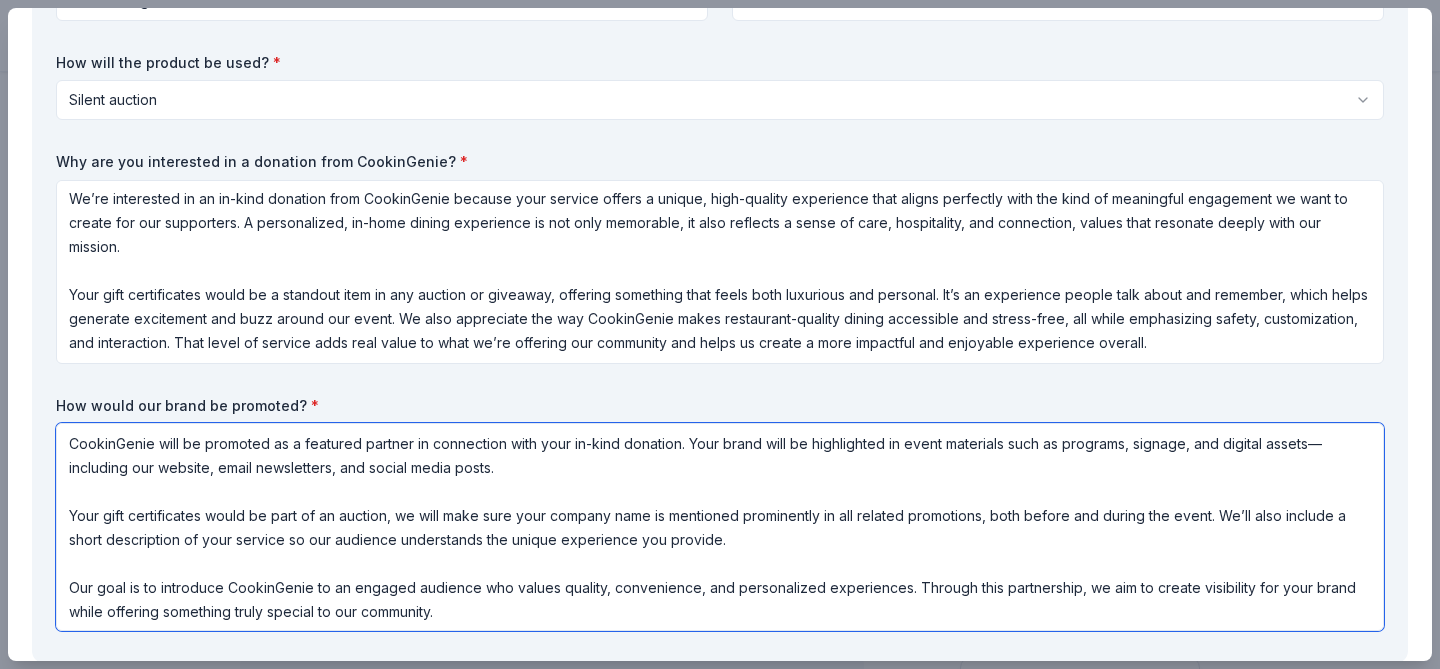 click on "CookinGenie will be promoted as a featured partner in connection with your in-kind donation. Your brand will be highlighted in event materials such as programs, signage, and digital assets—including our website, email newsletters, and social media posts.
Your gift certificates would be part of an auction, we will make sure your company name is mentioned prominently in all related promotions, both before and during the event. We’ll also include a short description of your service so our audience understands the unique experience you provide.
Our goal is to introduce CookinGenie to an engaged audience who values quality, convenience, and personalized experiences. Through this partnership, we aim to create visibility for your brand while offering something truly special to our community." at bounding box center (720, 527) 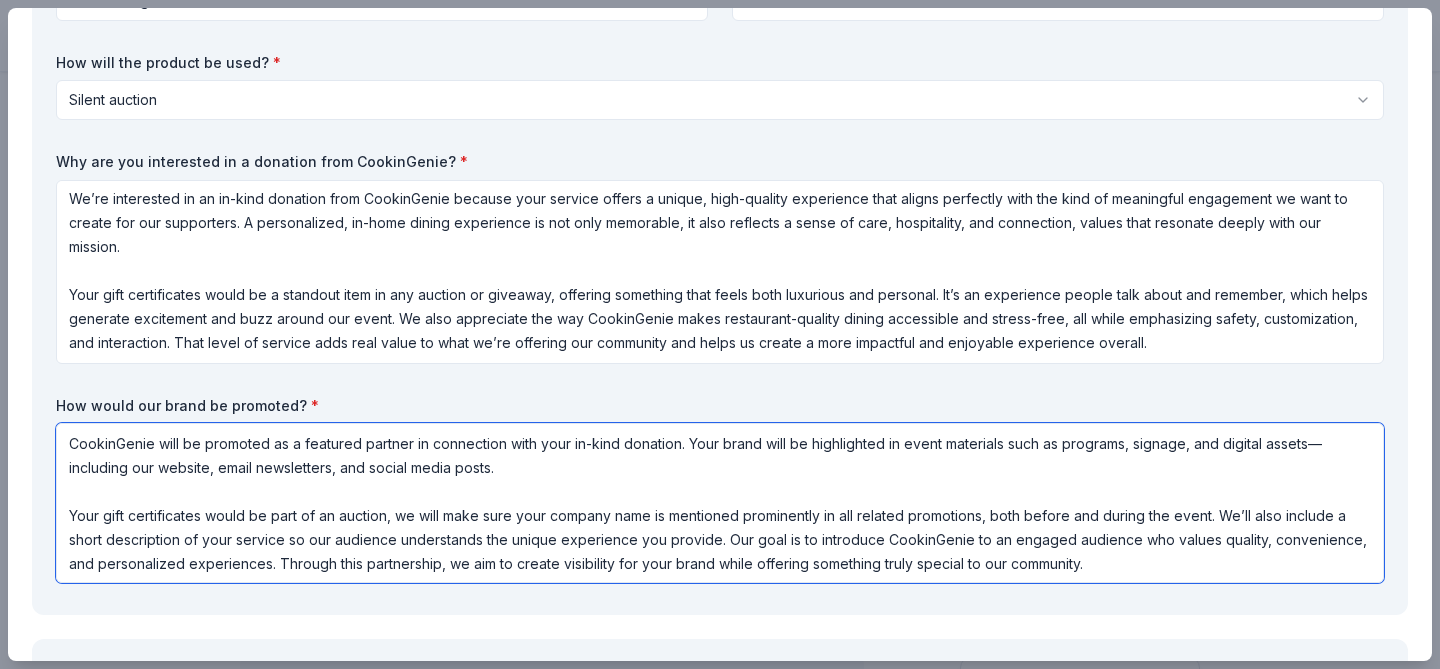 scroll, scrollTop: 2, scrollLeft: 0, axis: vertical 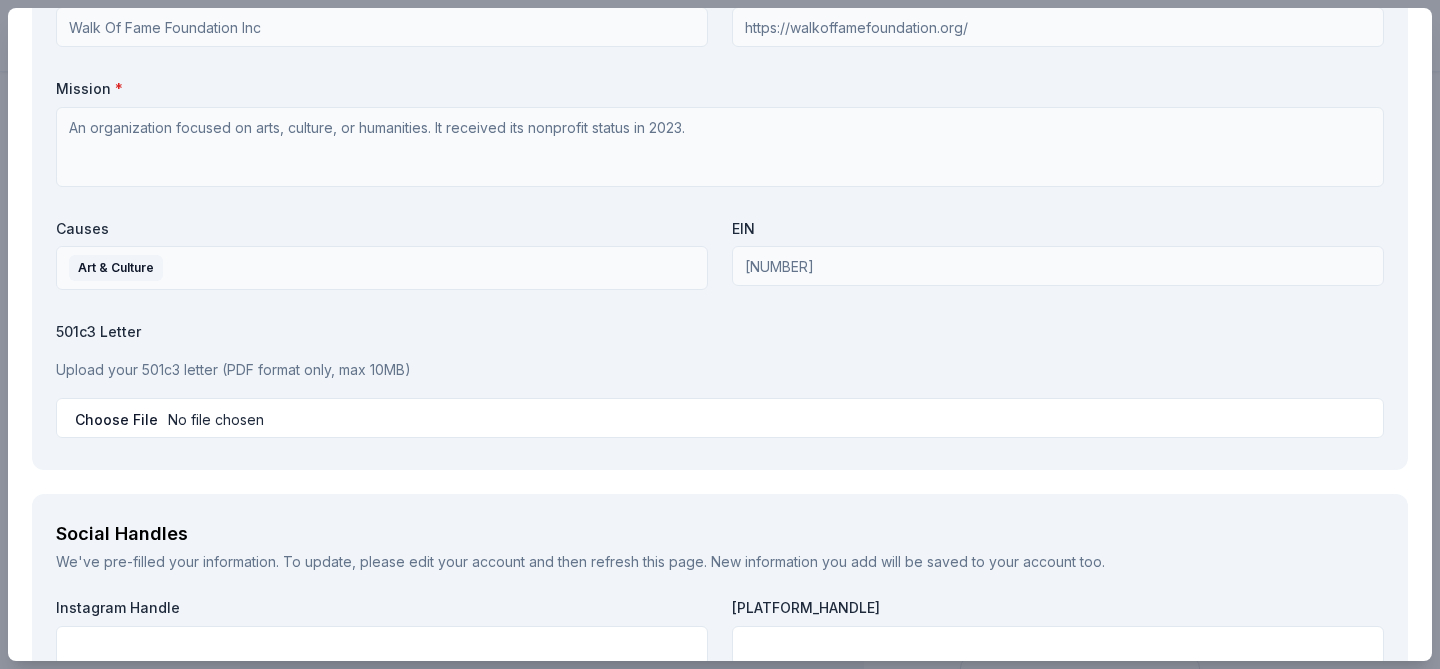 type on "CookinGenie will be promoted as a featured partner in connection with your in-kind donation. Your brand will be highlighted in event materials such as programs, signage, and digital assets—including our website, email newsletters, and social media posts.
Your gift certificates would be part of an auction, we will make sure your company name is mentioned prominently in all related promotions, both before and during the event. We’ll also include a short description of your service so our audience understands the unique experience you provide. Our goal is to introduce CookinGenie to an engaged audience who values quality, convenience, and personalized experiences. Through this partnership, we aim to create visibility for your brand while offering something truly special to our community." 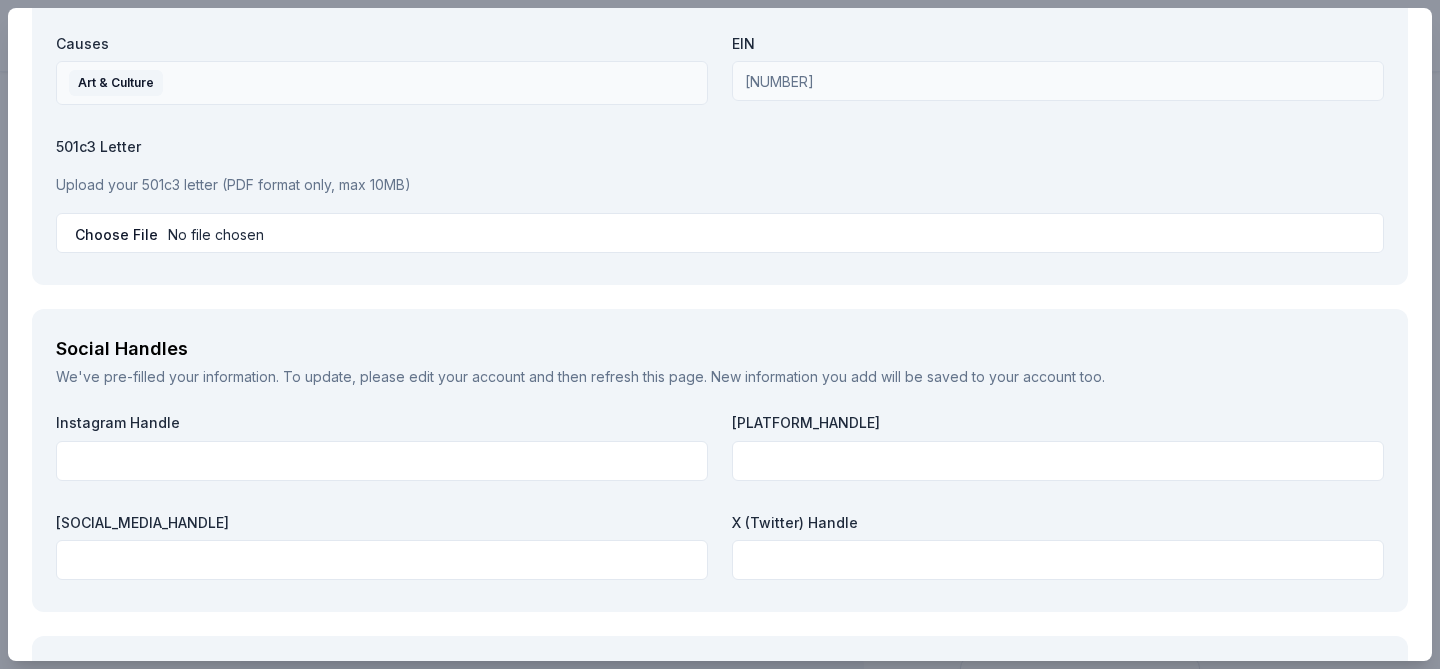 scroll, scrollTop: 2155, scrollLeft: 0, axis: vertical 